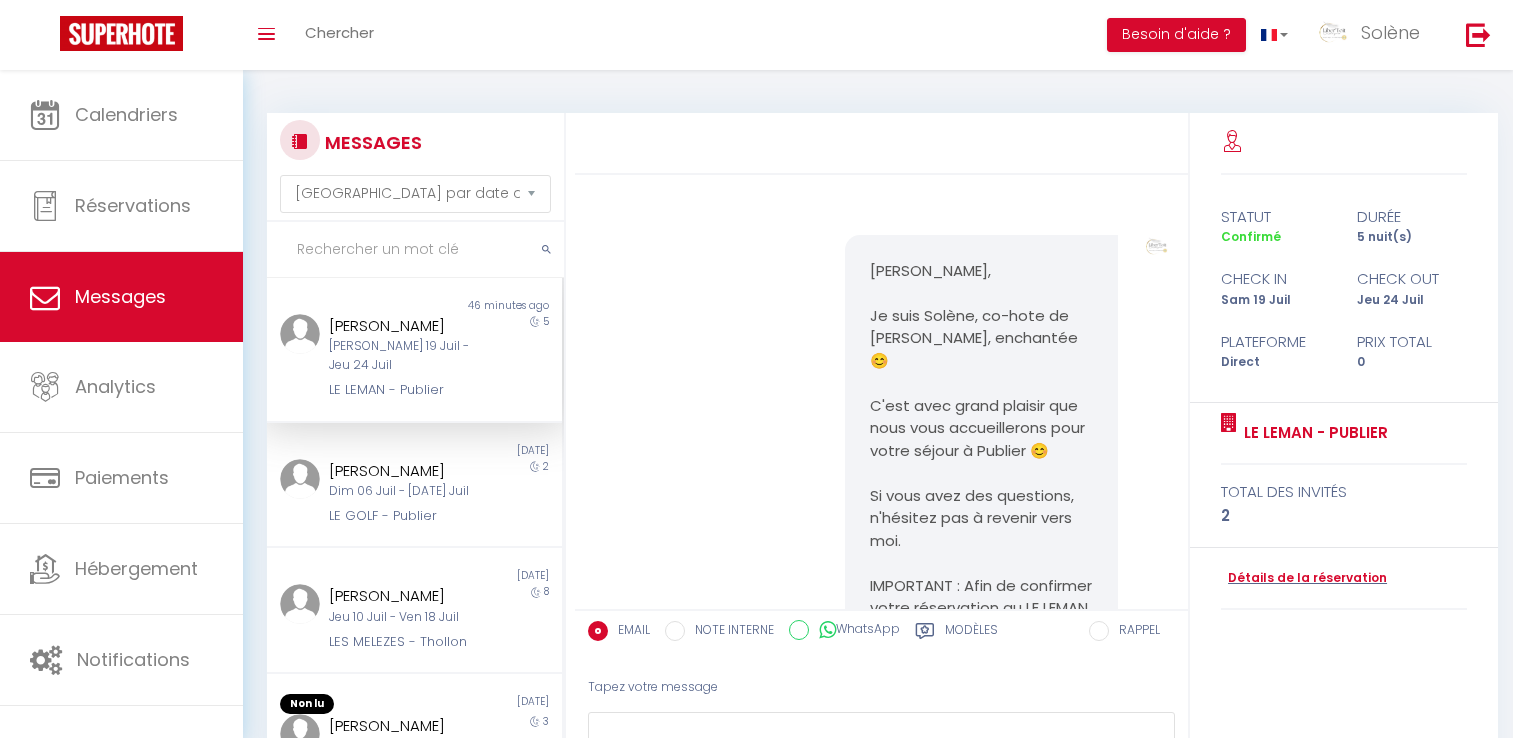 select on "message" 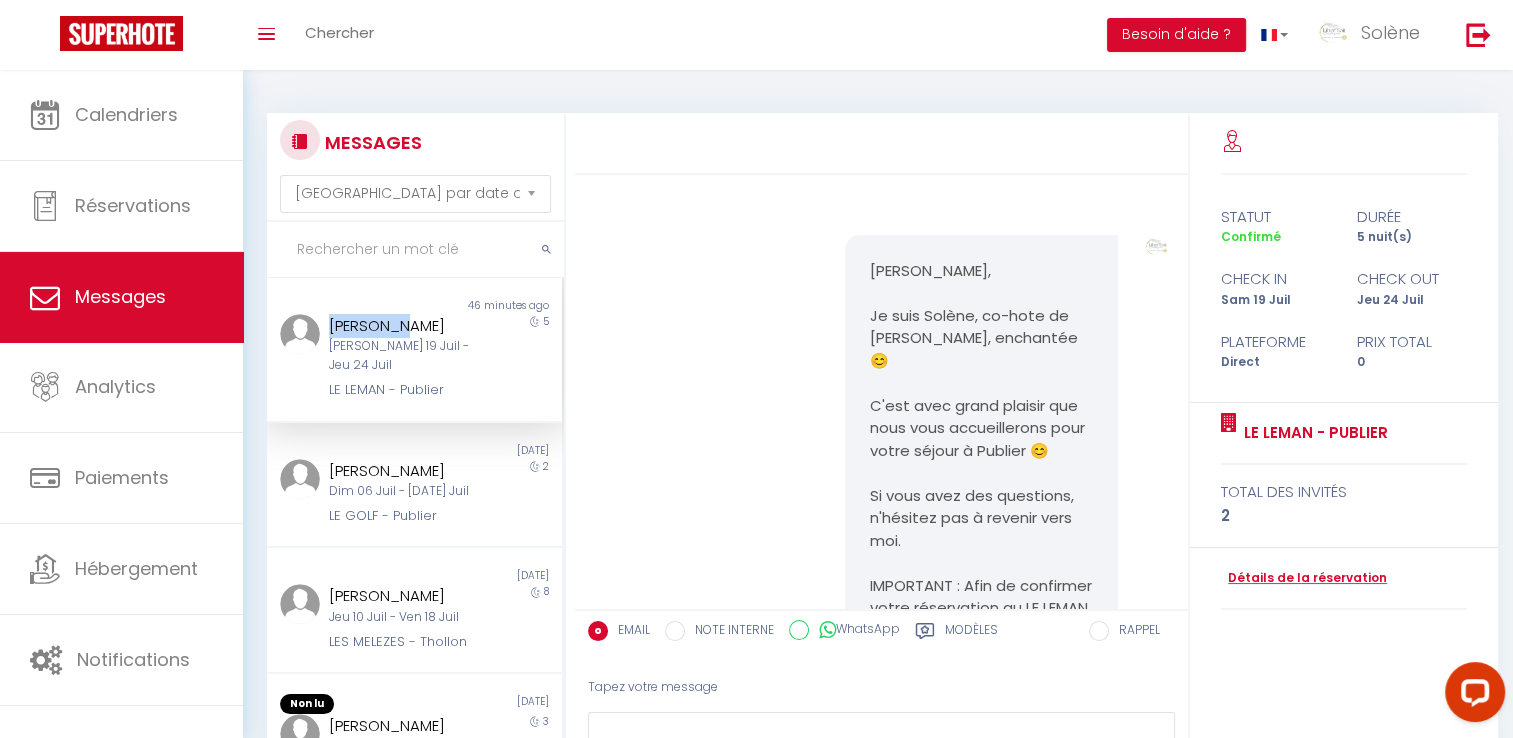 scroll, scrollTop: 0, scrollLeft: 0, axis: both 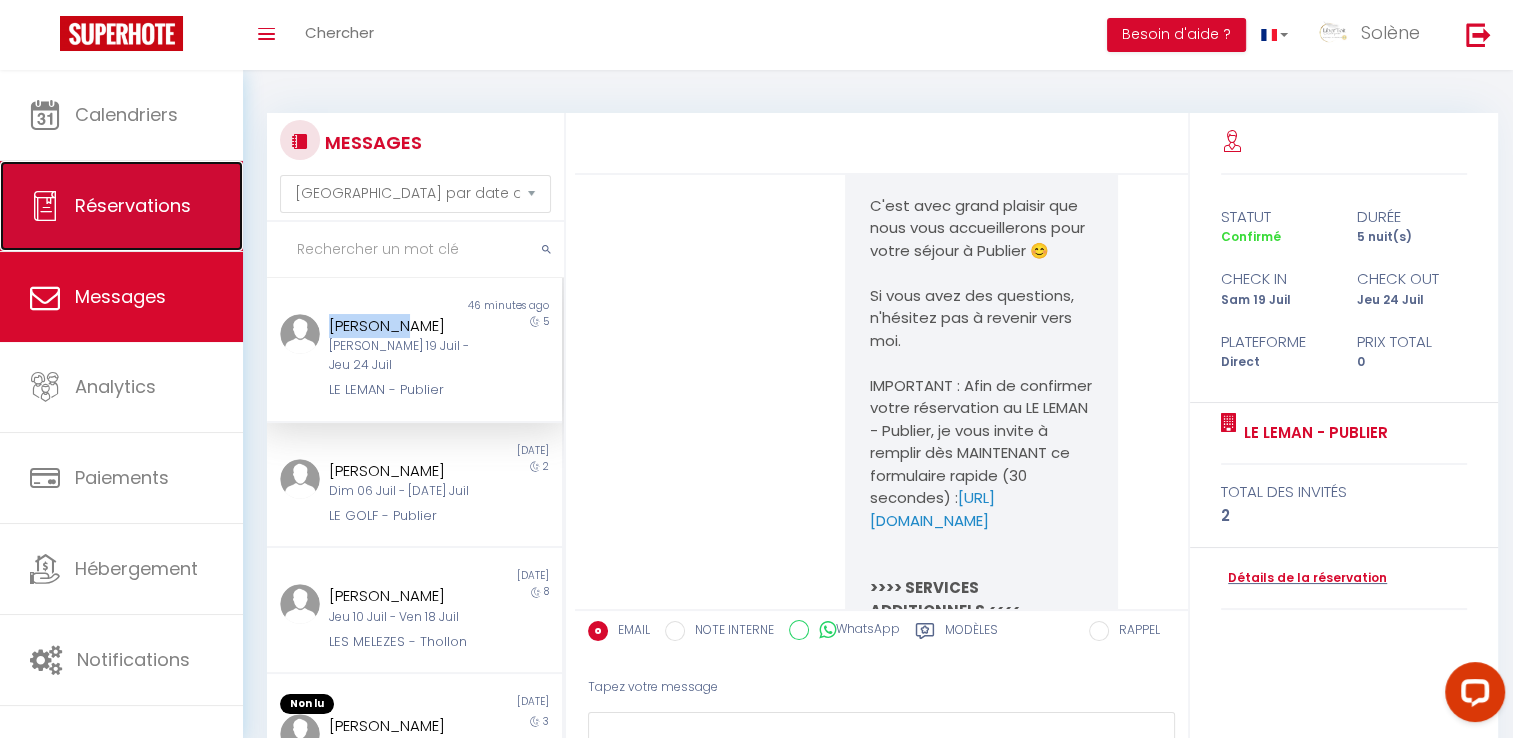 click on "Réservations" at bounding box center (133, 205) 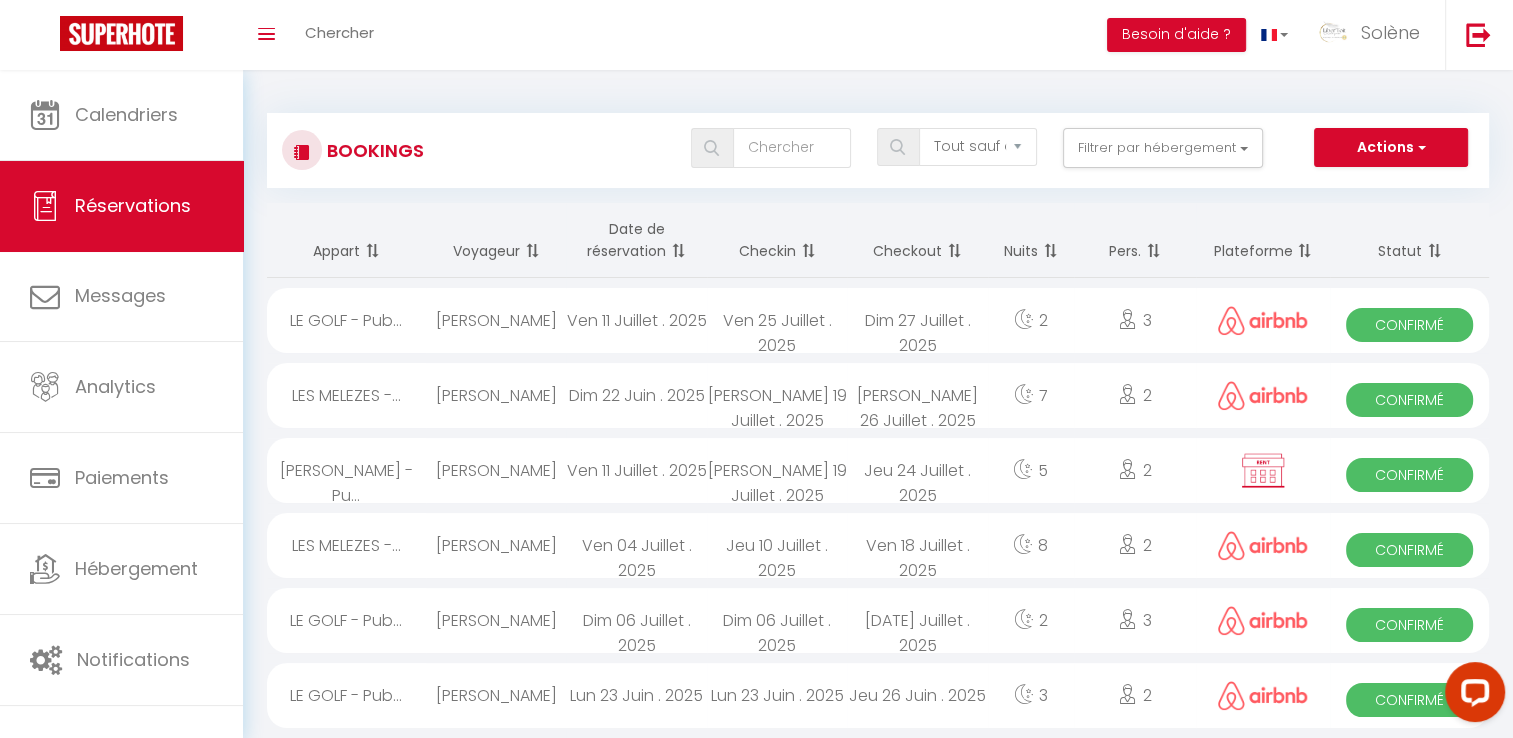 click on "[PERSON_NAME] - Pu..." at bounding box center [346, 470] 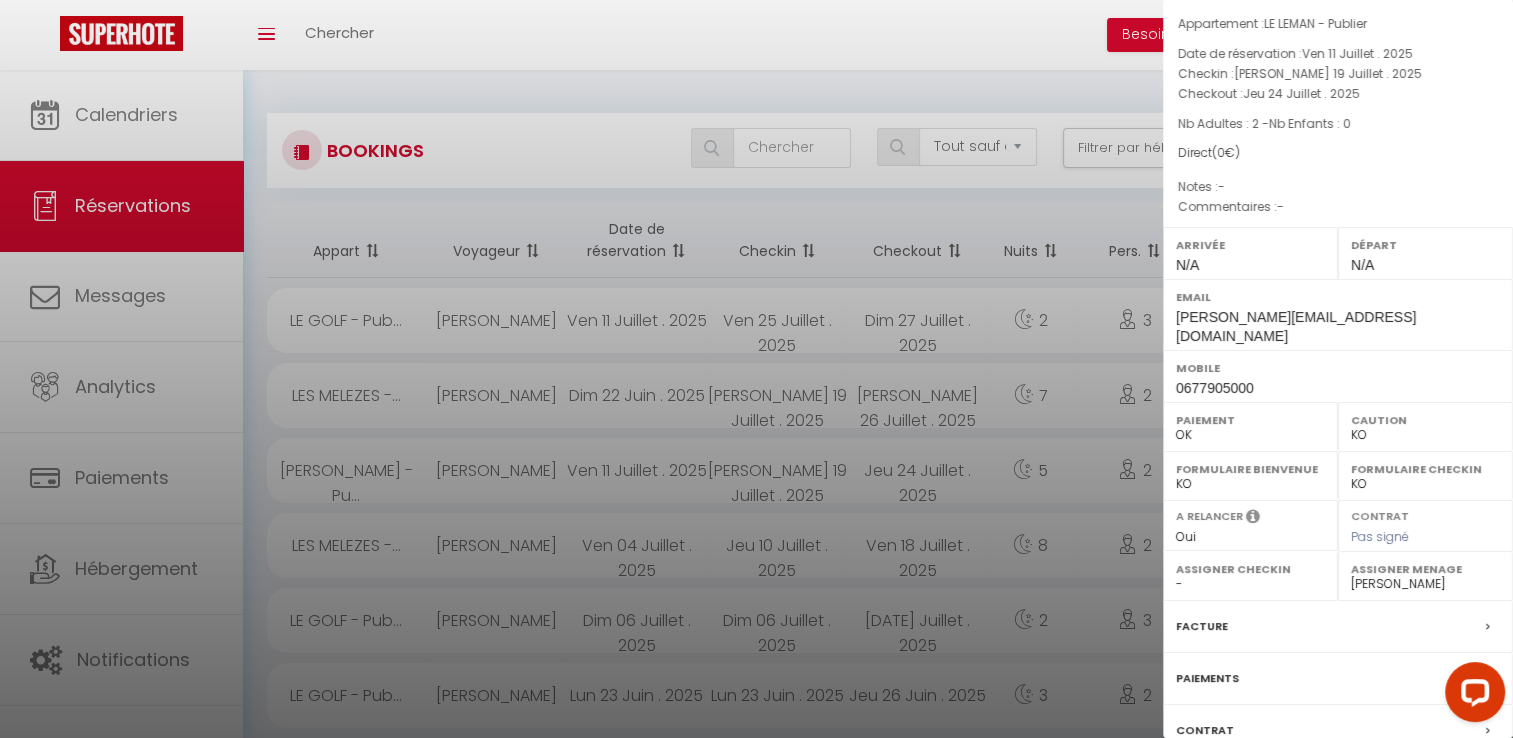 scroll, scrollTop: 222, scrollLeft: 0, axis: vertical 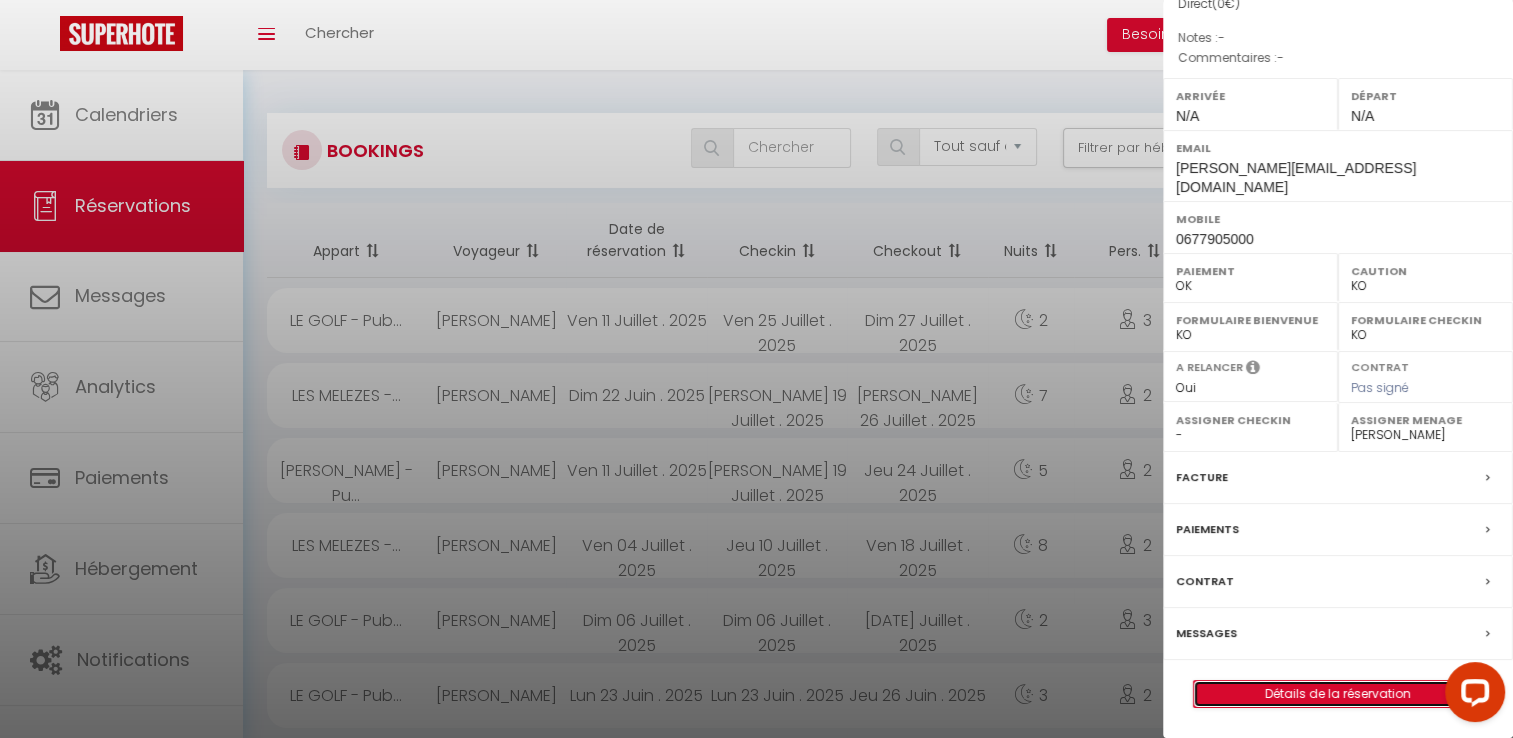 click on "Détails de la réservation" at bounding box center (1338, 694) 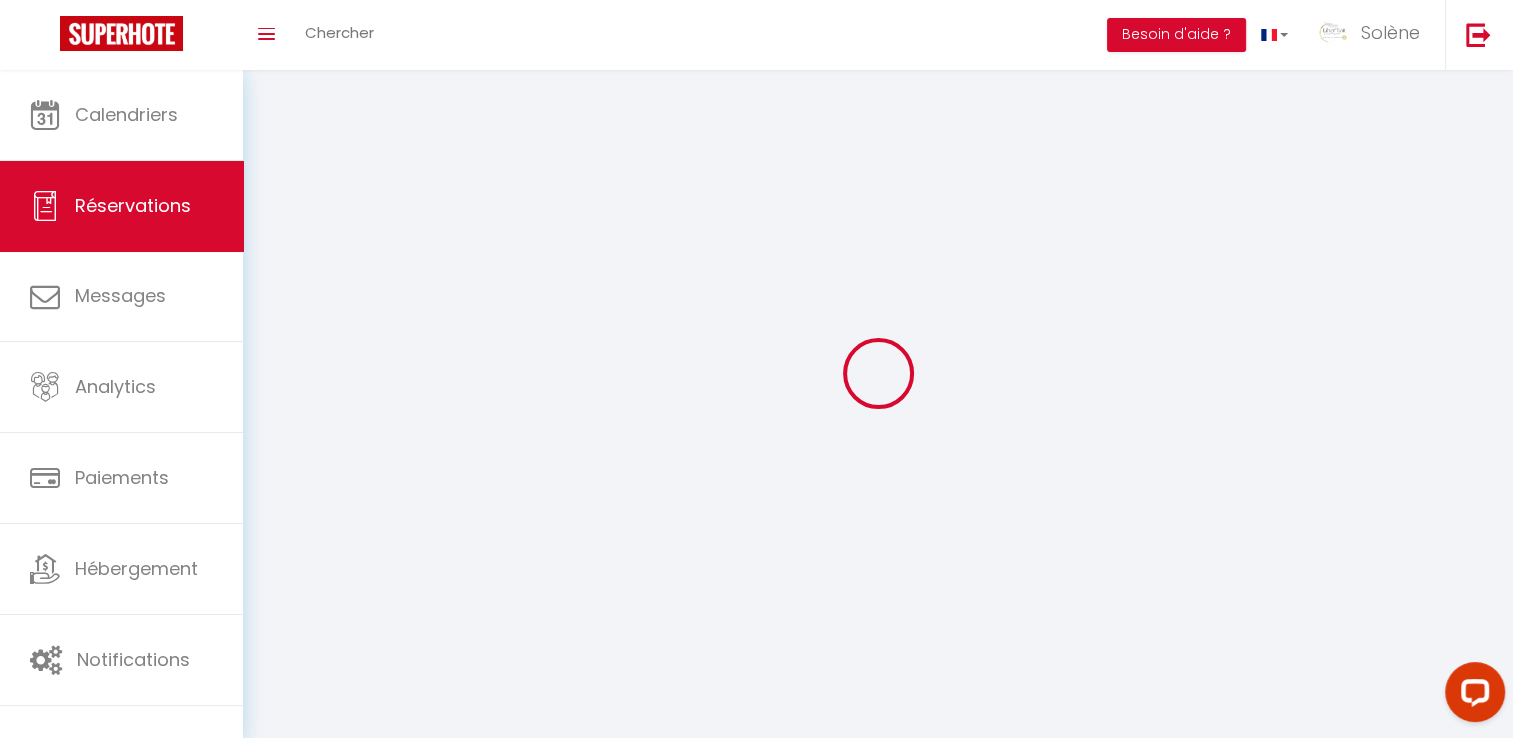 type on "[PERSON_NAME]" 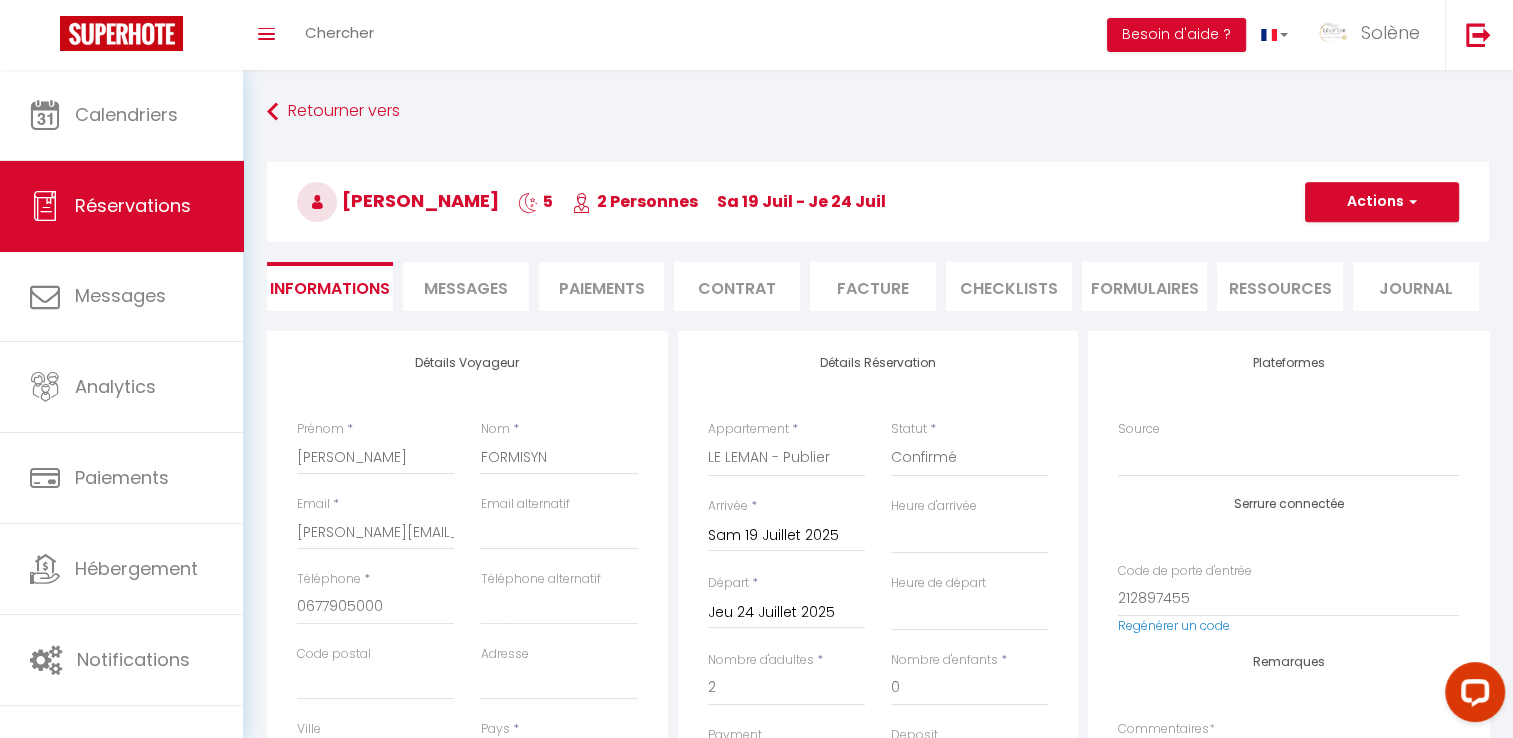 select 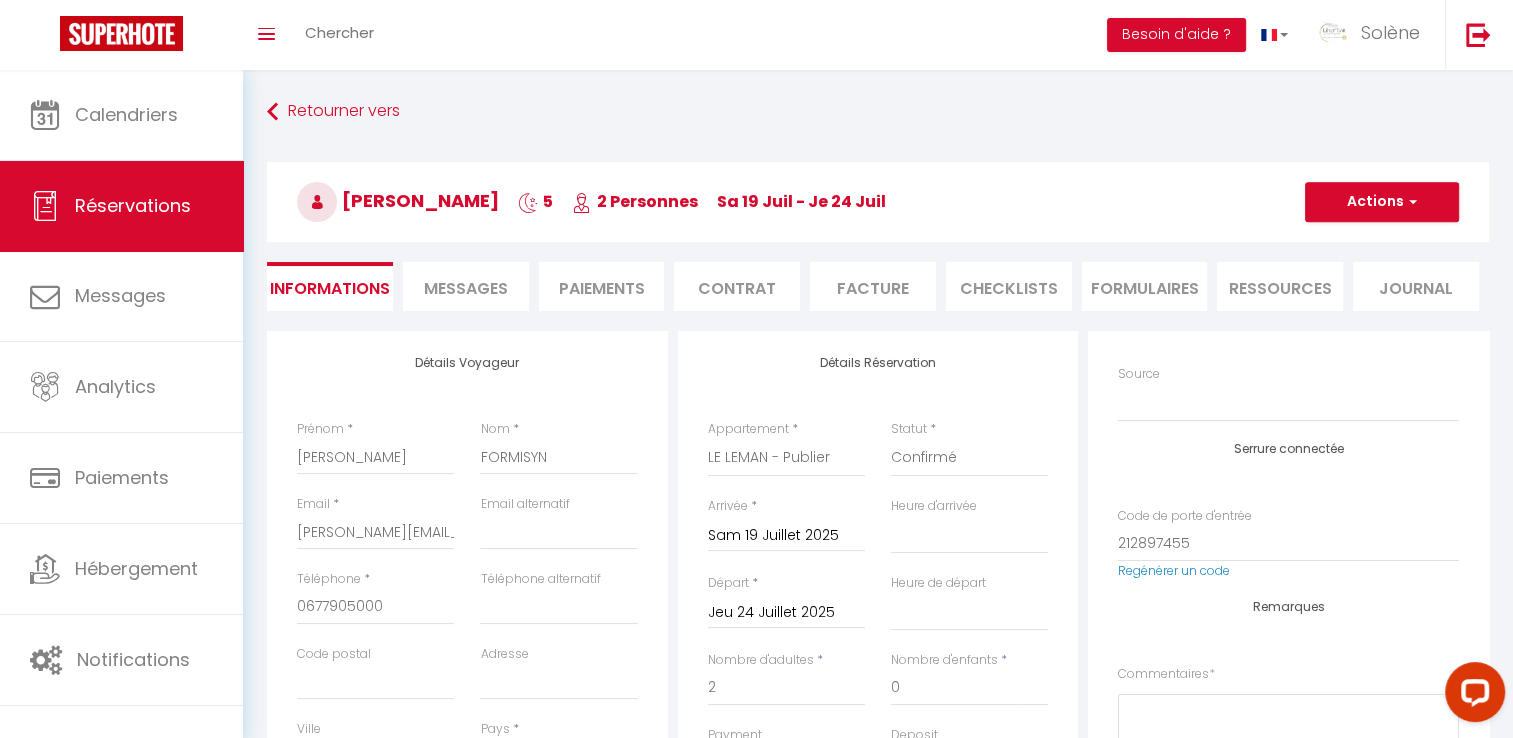scroll, scrollTop: 102, scrollLeft: 0, axis: vertical 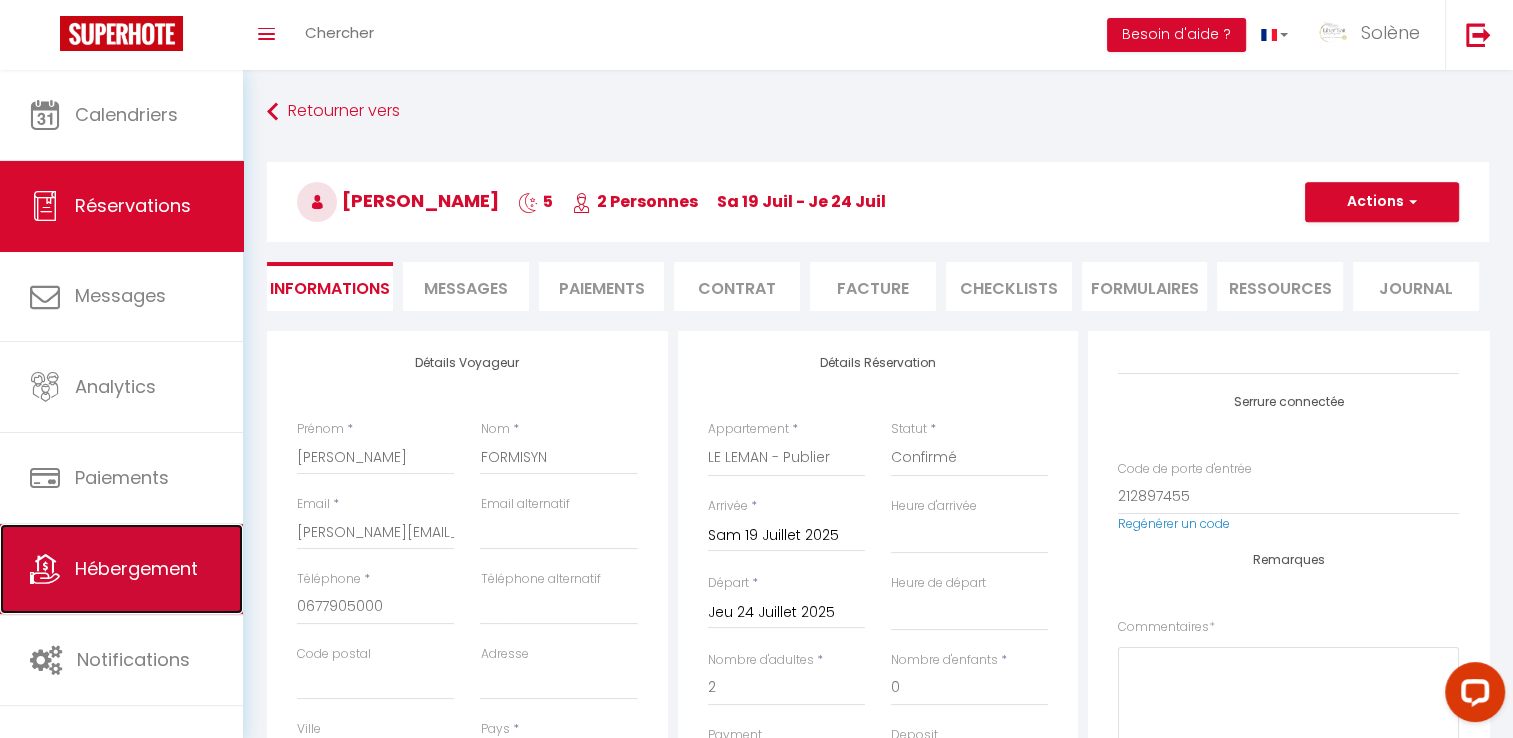 click on "Hébergement" at bounding box center (136, 568) 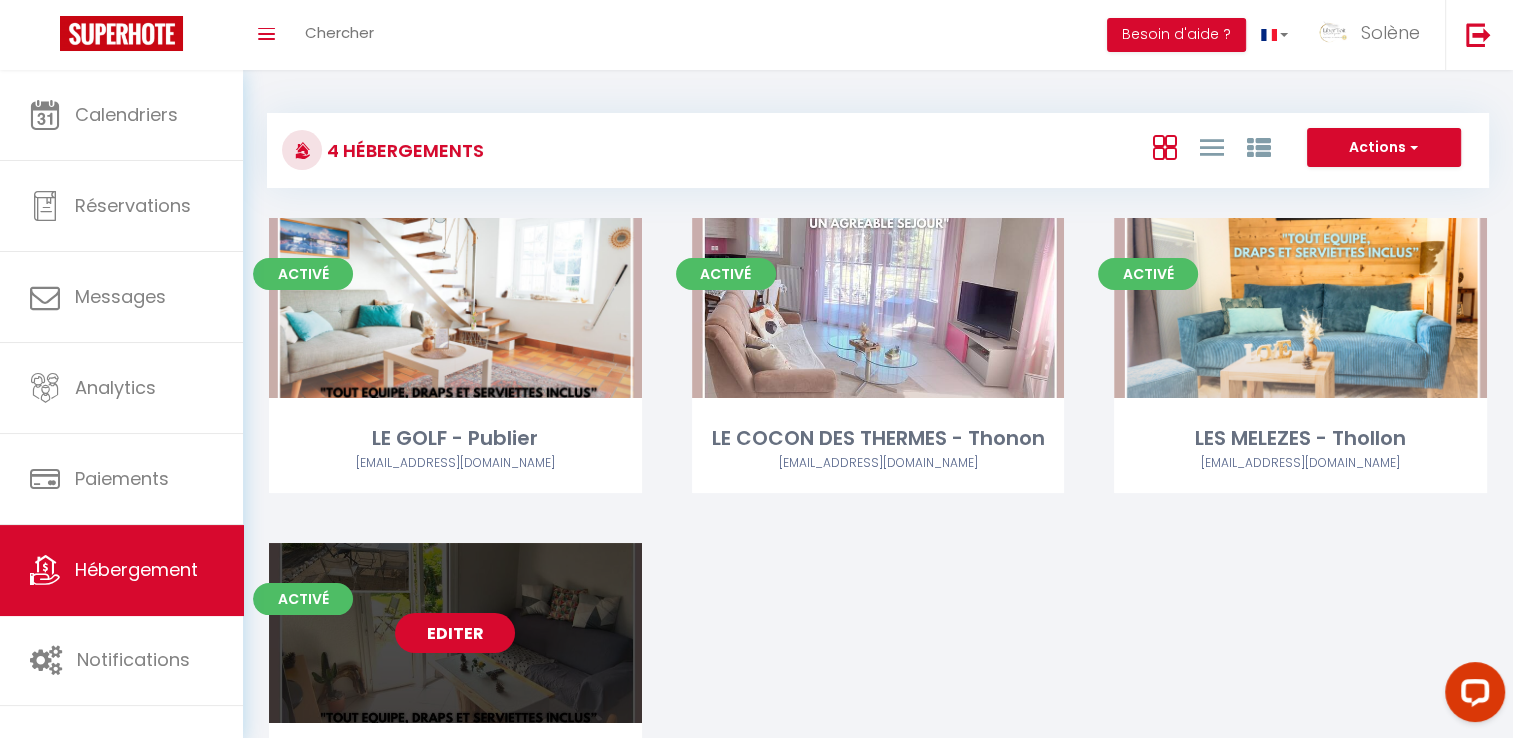 click on "Editer" at bounding box center (455, 633) 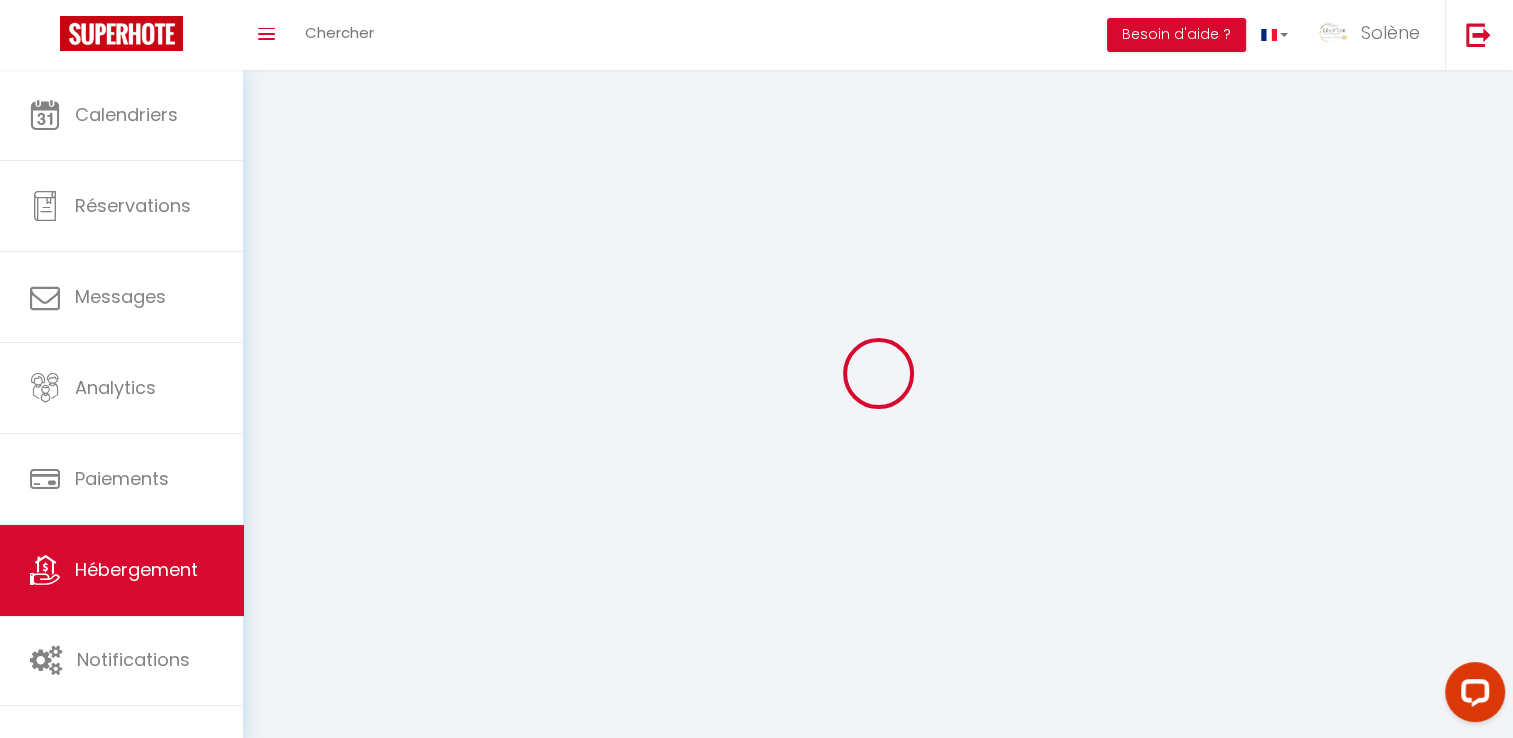 select on "IgloohomeV2" 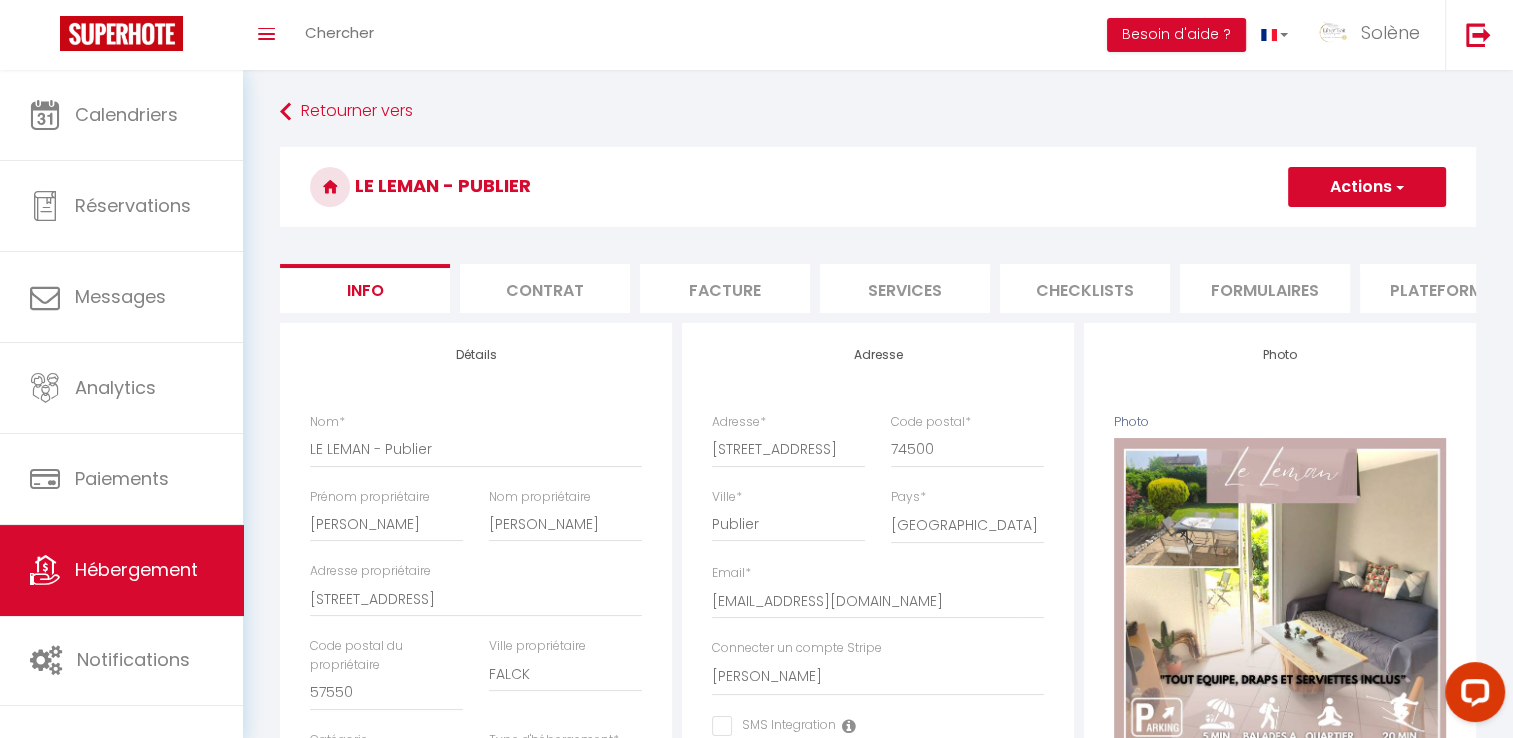 select 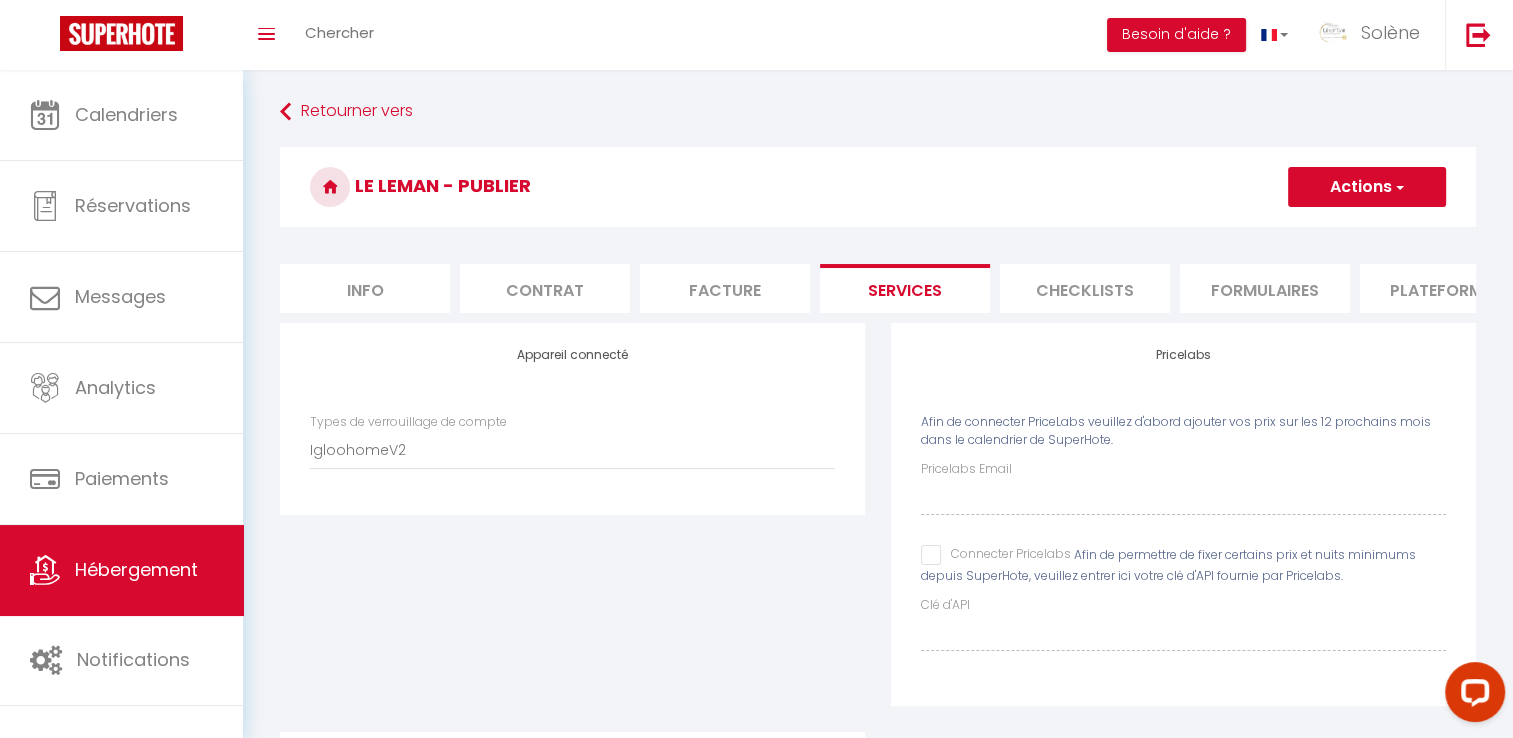 click on "Connecter Pricelabs" at bounding box center (996, 555) 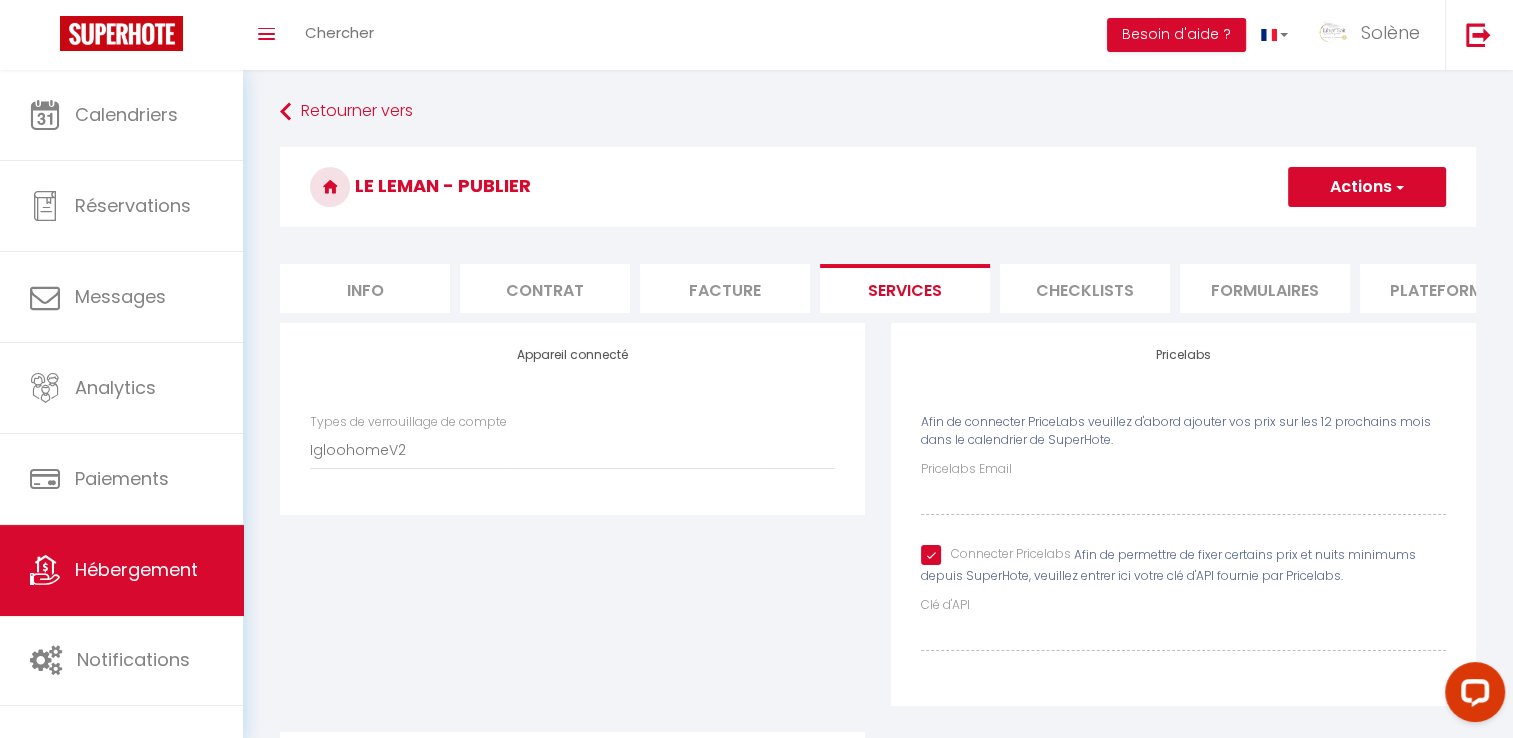 checkbox on "true" 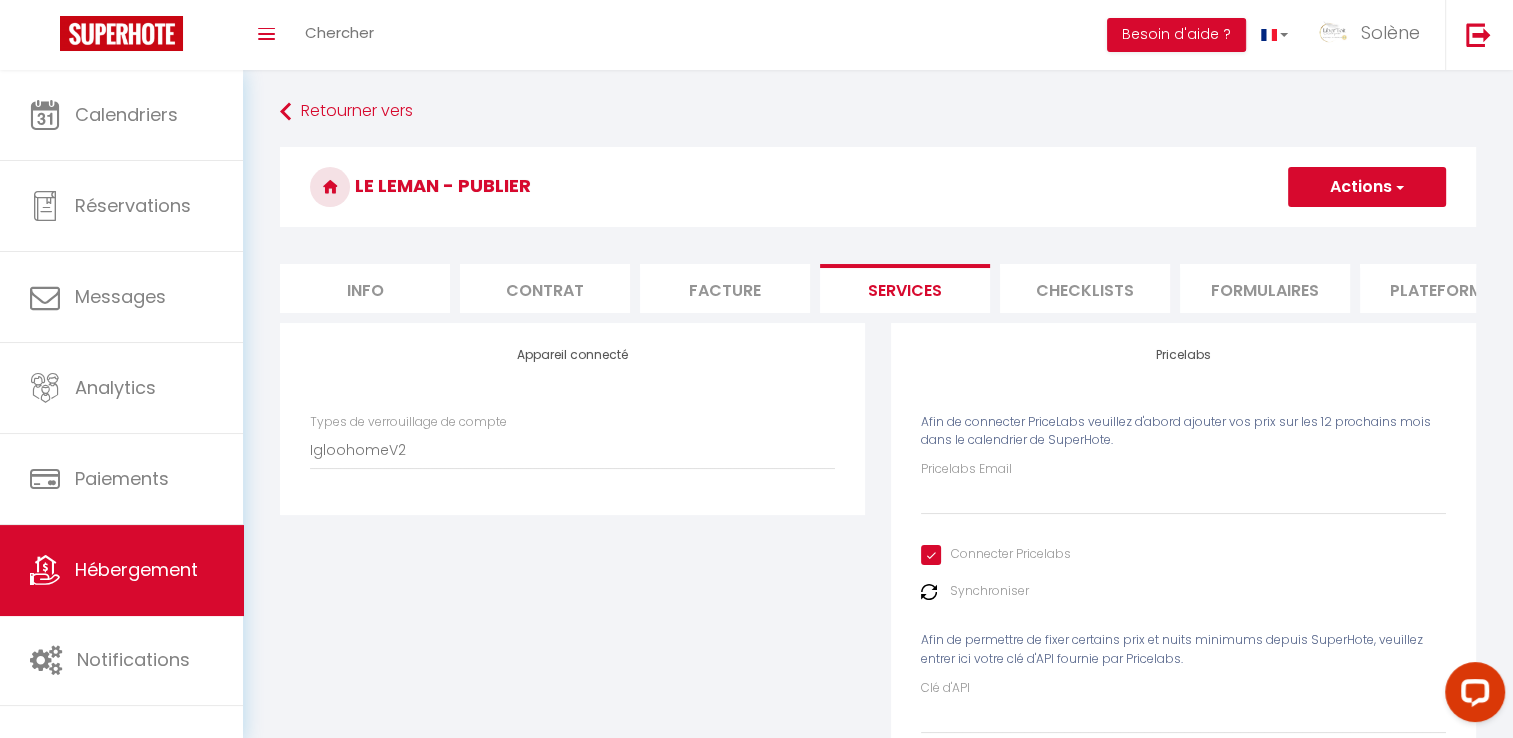 click on "Actions" at bounding box center [1367, 187] 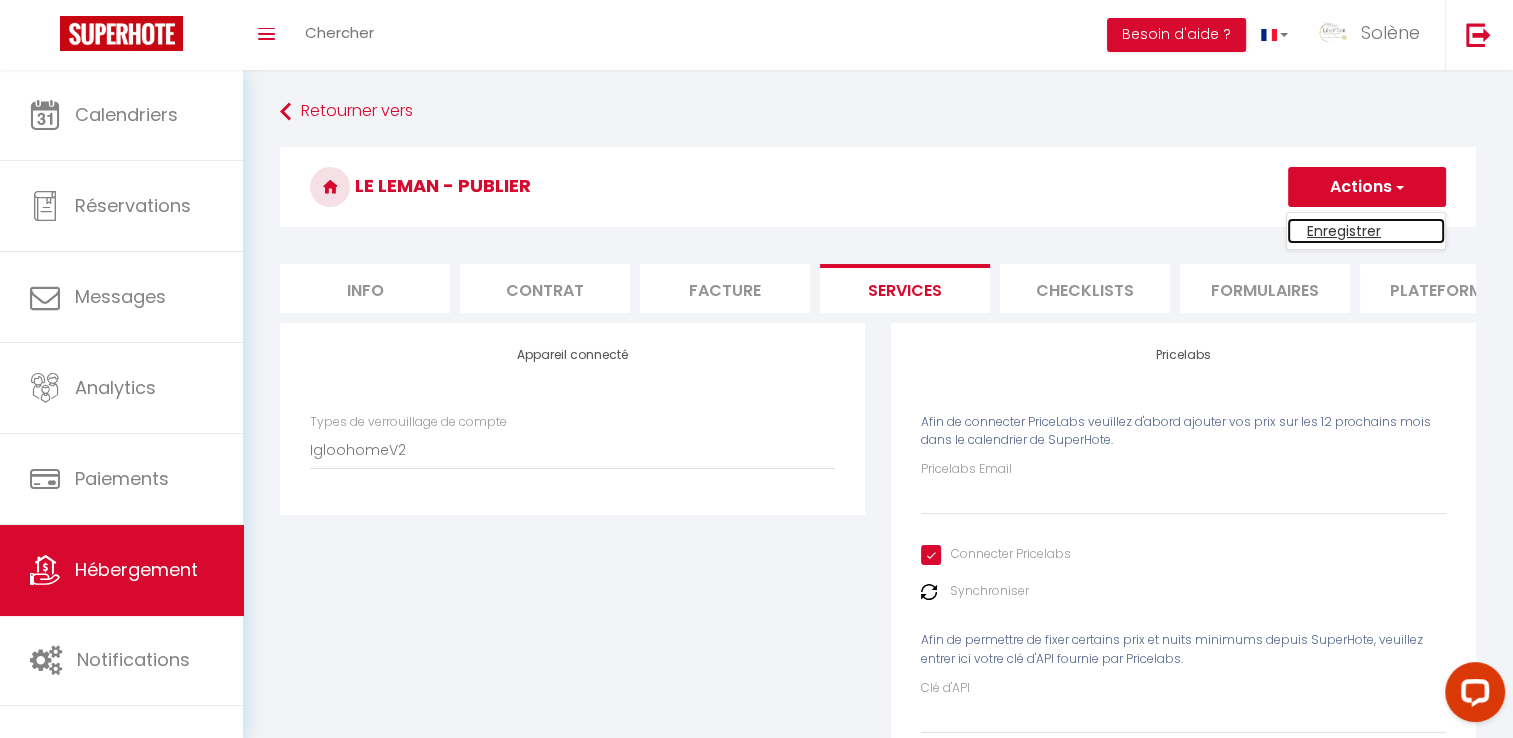 click on "Enregistrer" at bounding box center (1366, 231) 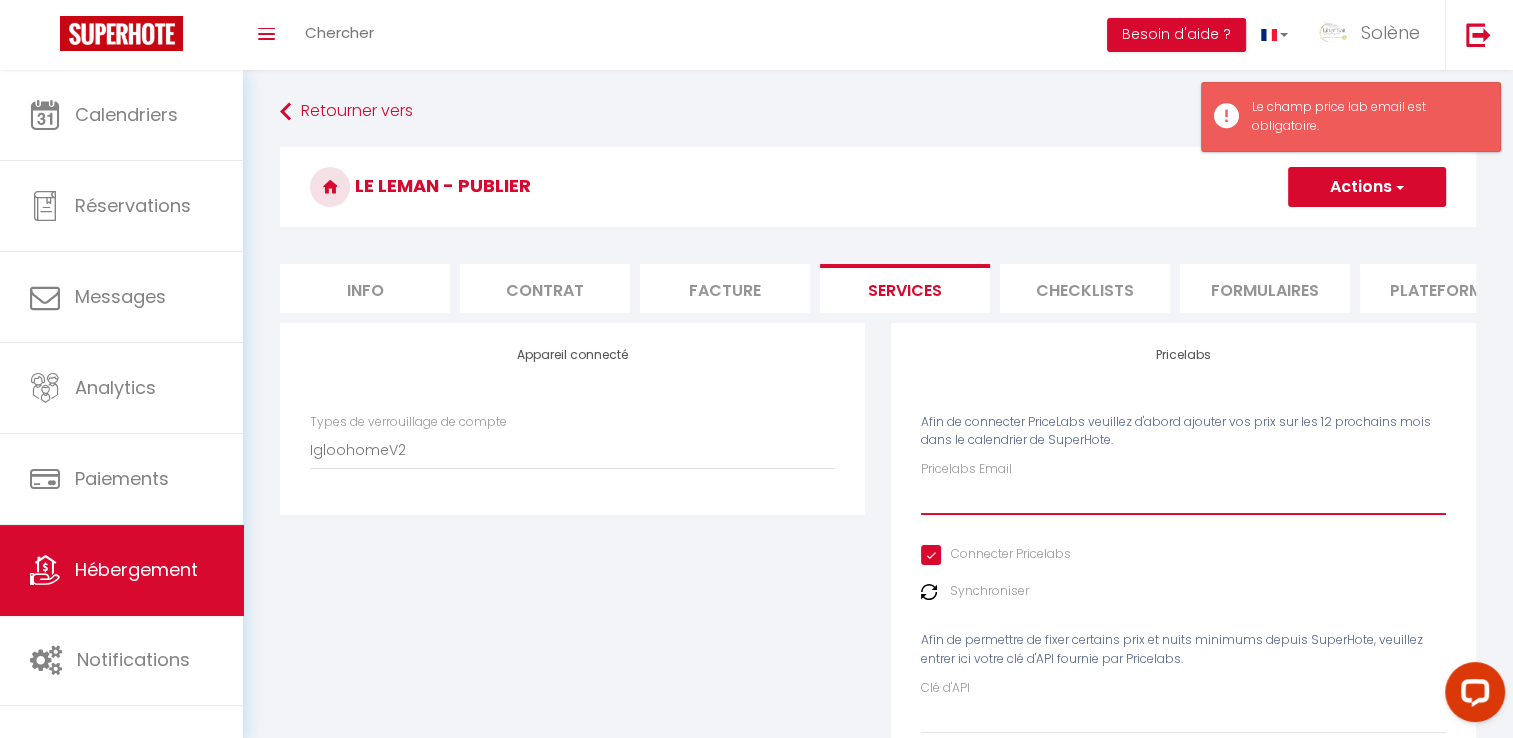 click on "Pricelabs Email" at bounding box center [1183, 497] 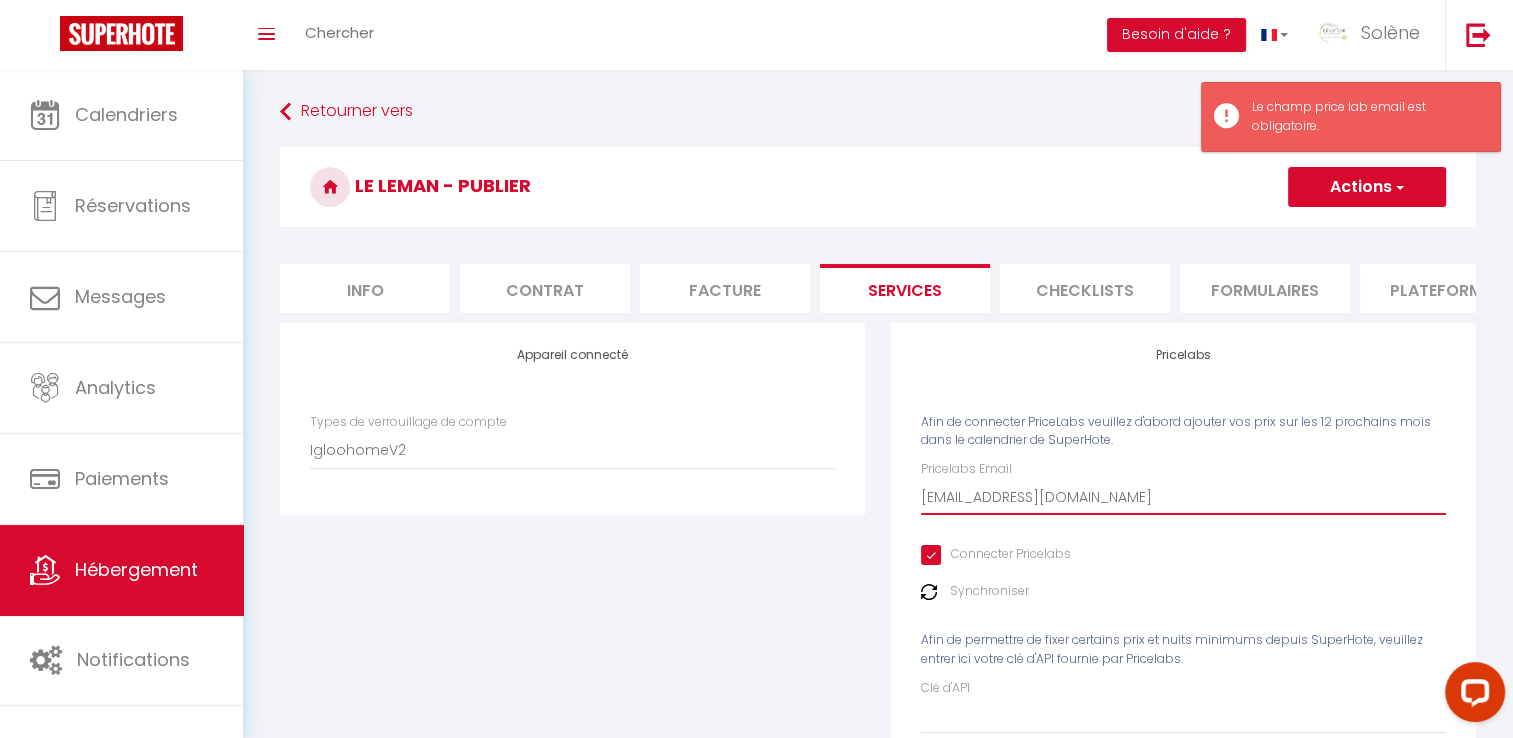 checkbox on "true" 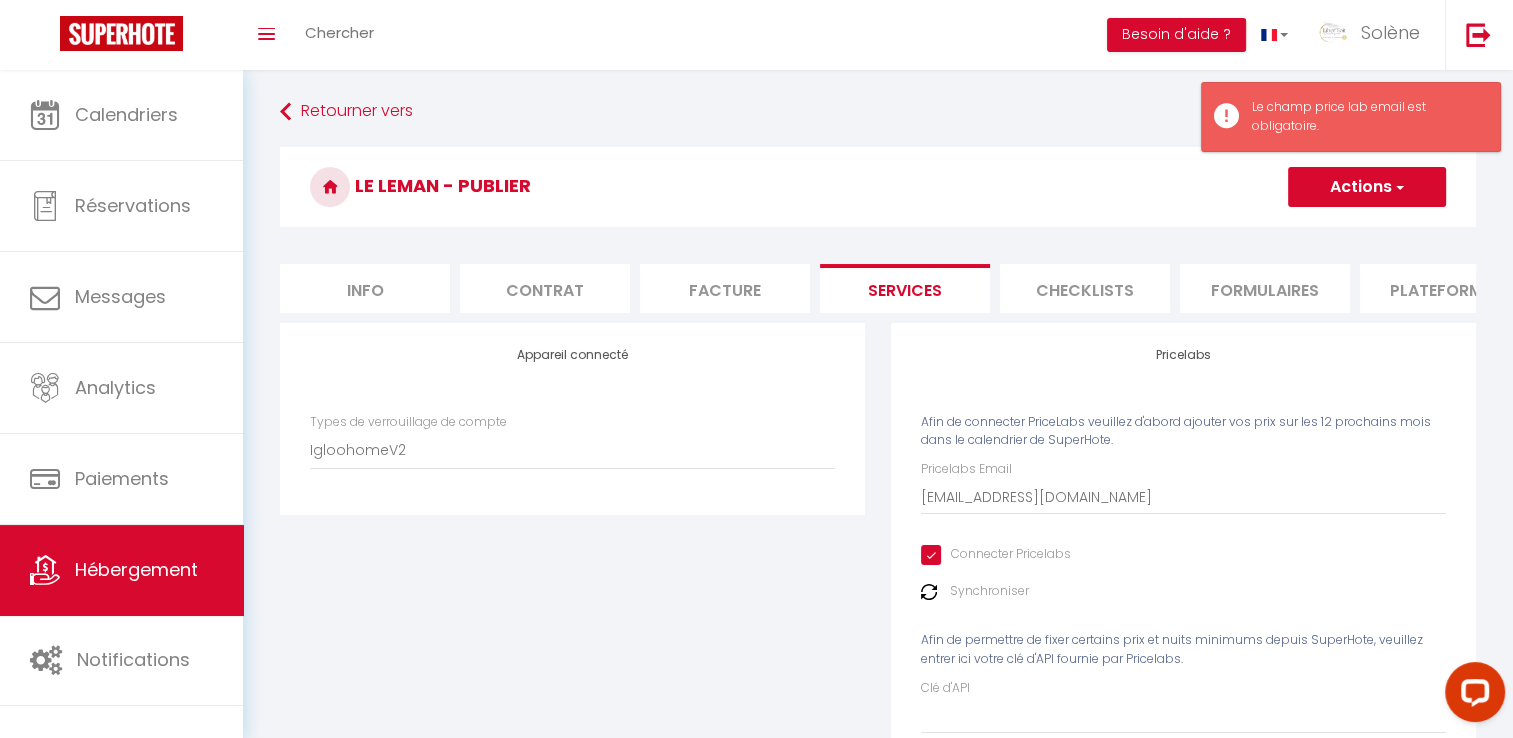 click on "Actions" at bounding box center (1367, 187) 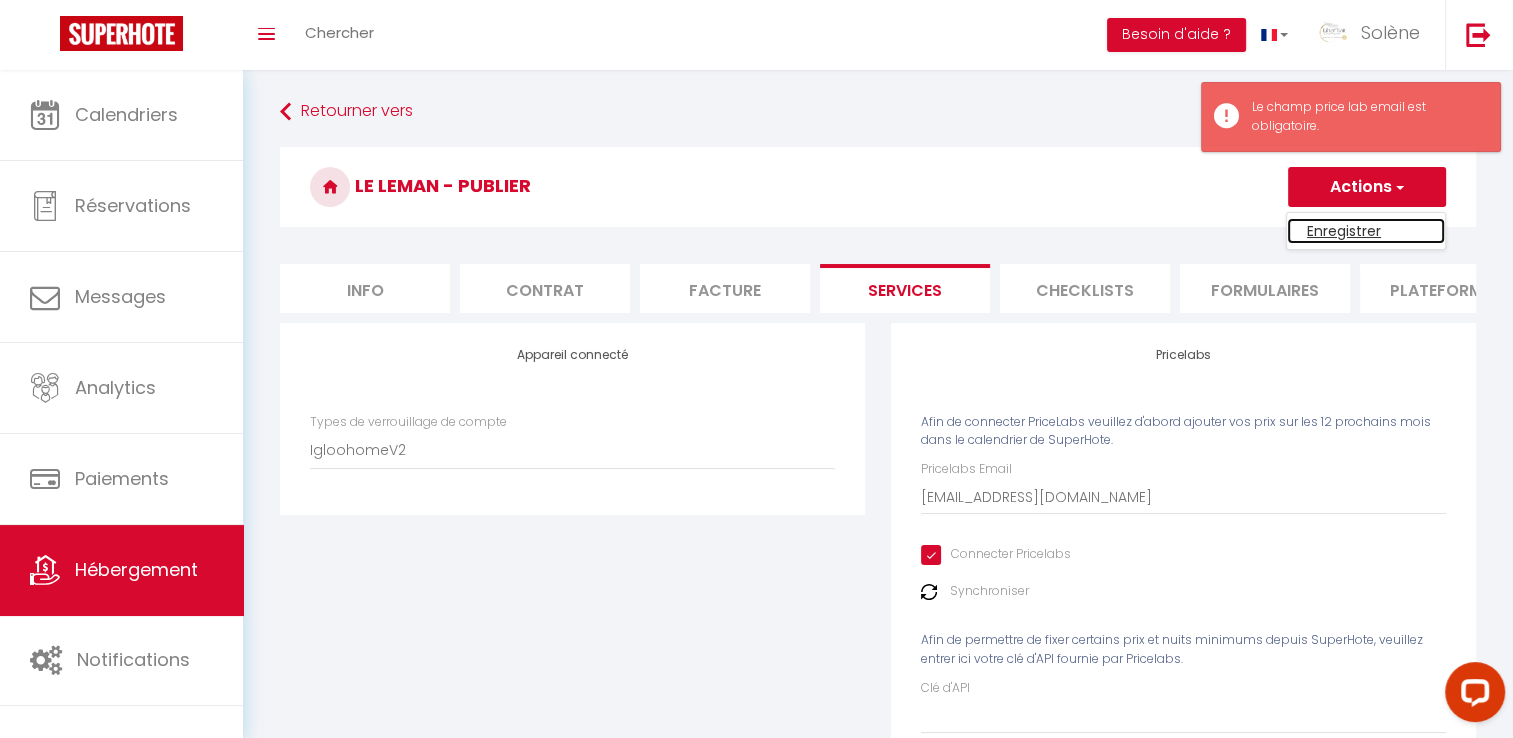 click on "Enregistrer" at bounding box center (1366, 231) 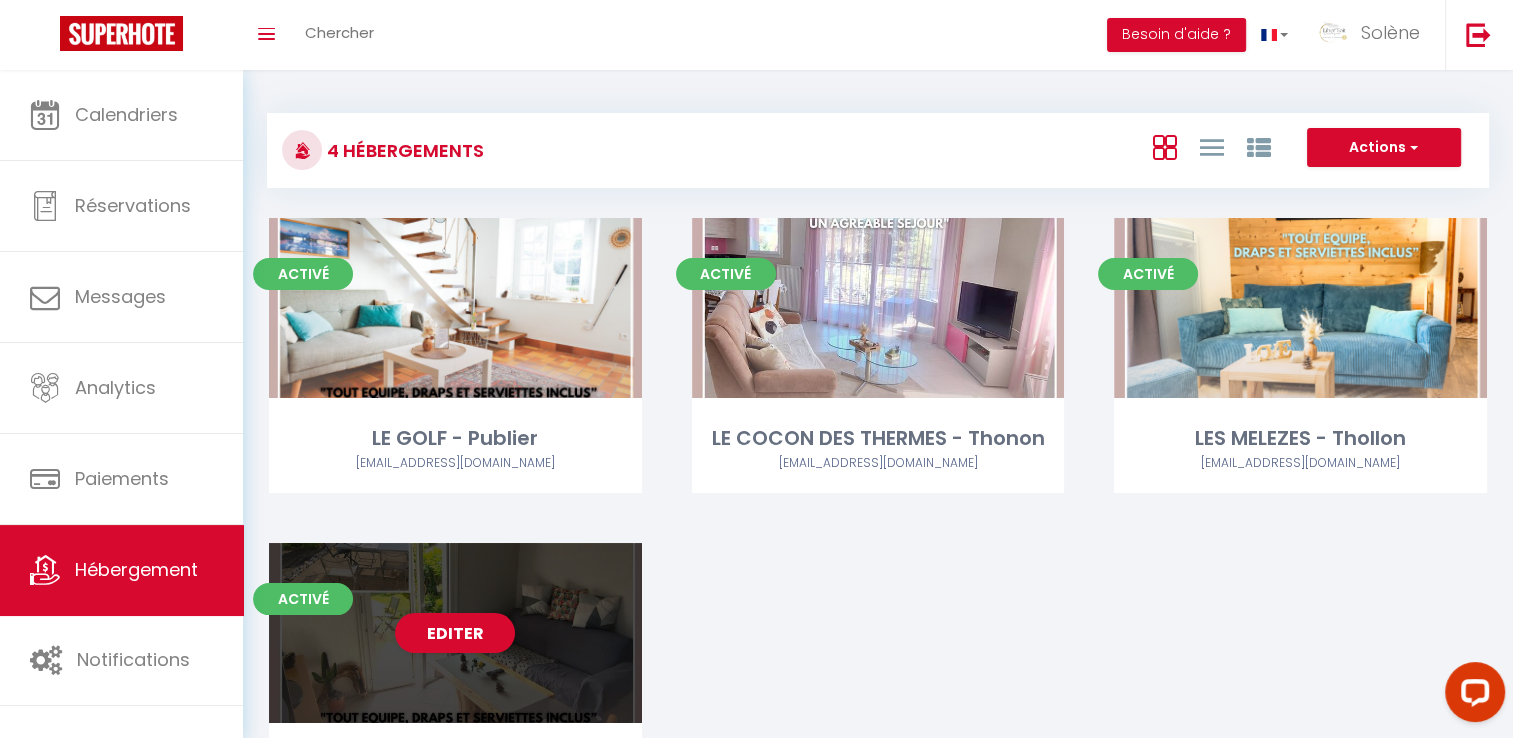 click on "Editer" at bounding box center (455, 633) 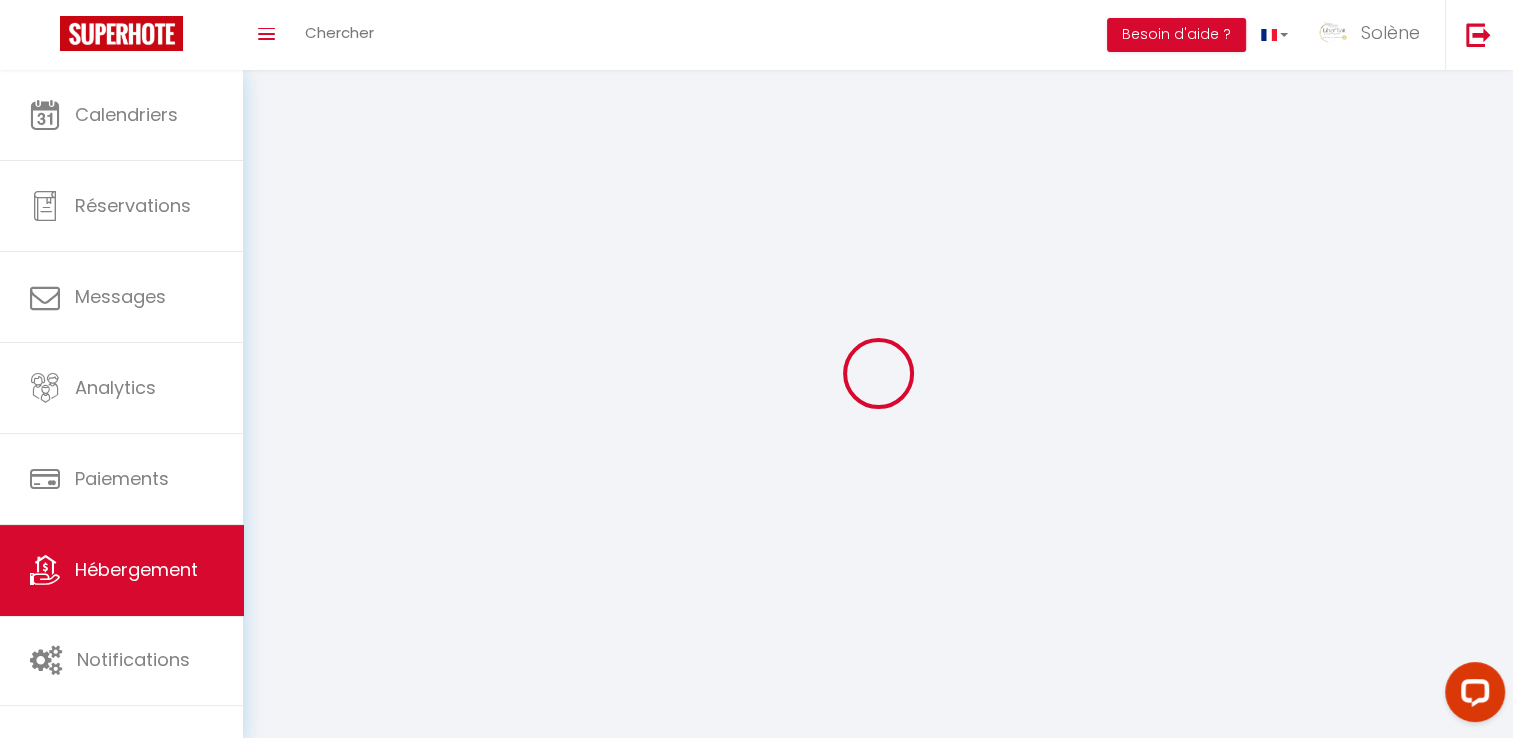 select 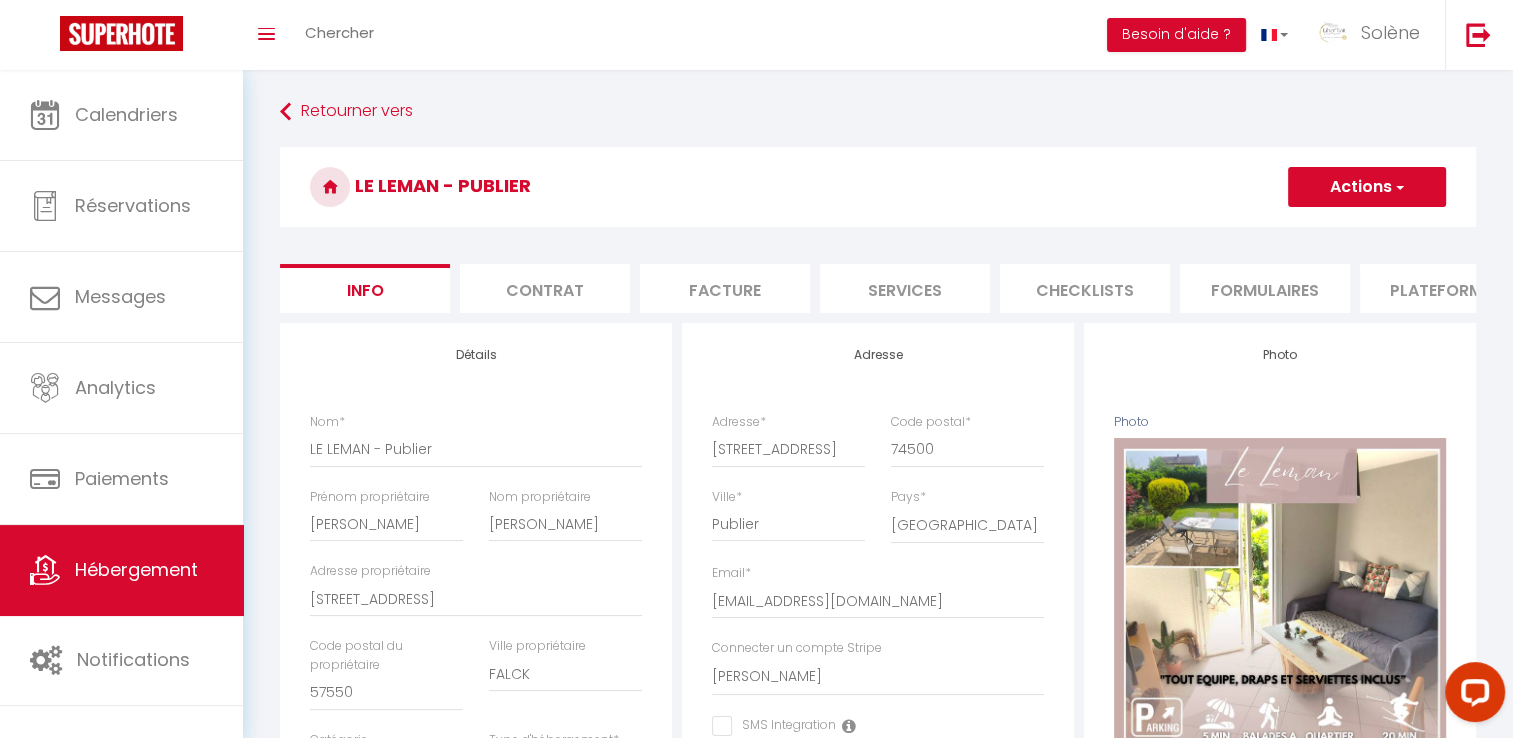 select 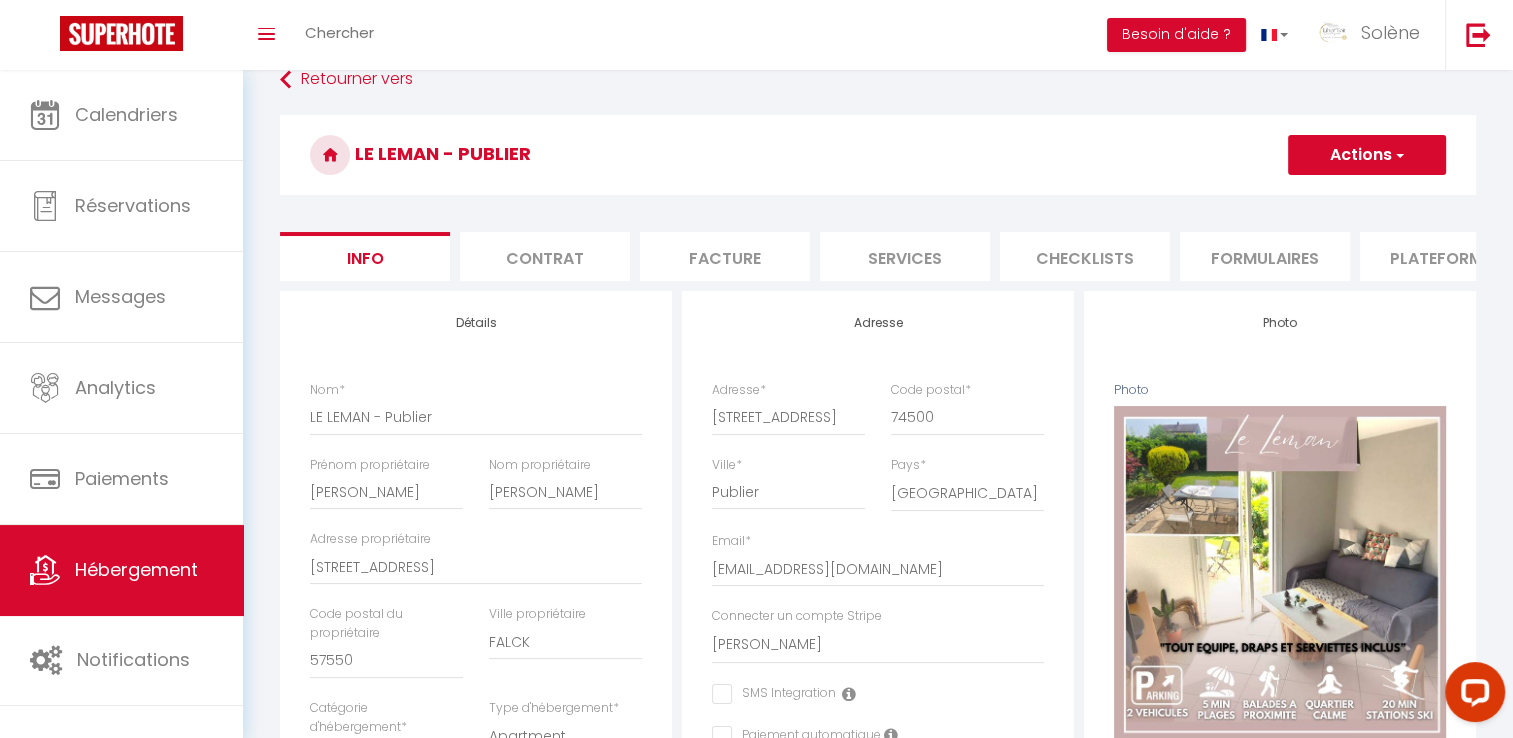 scroll, scrollTop: 0, scrollLeft: 0, axis: both 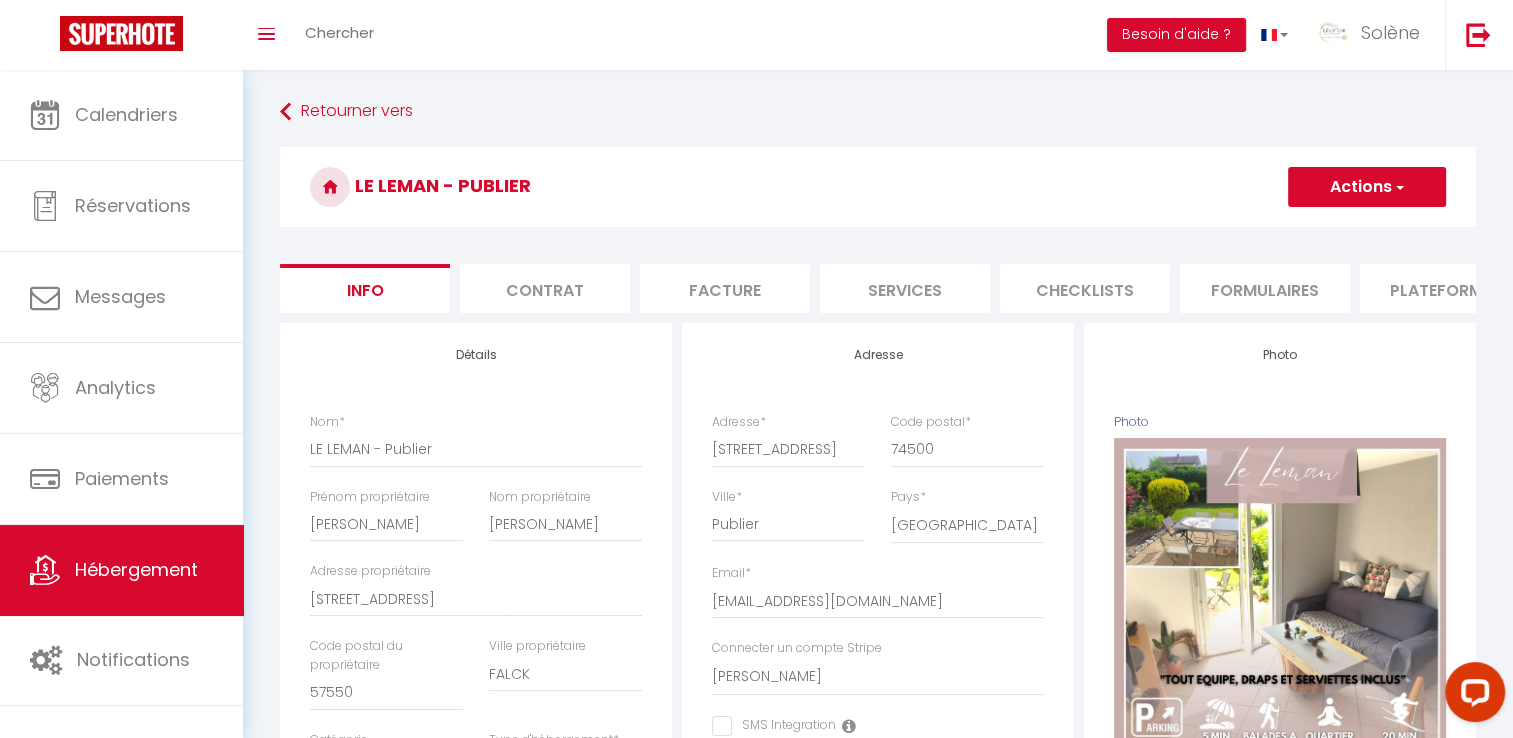 click on "Services" at bounding box center (905, 288) 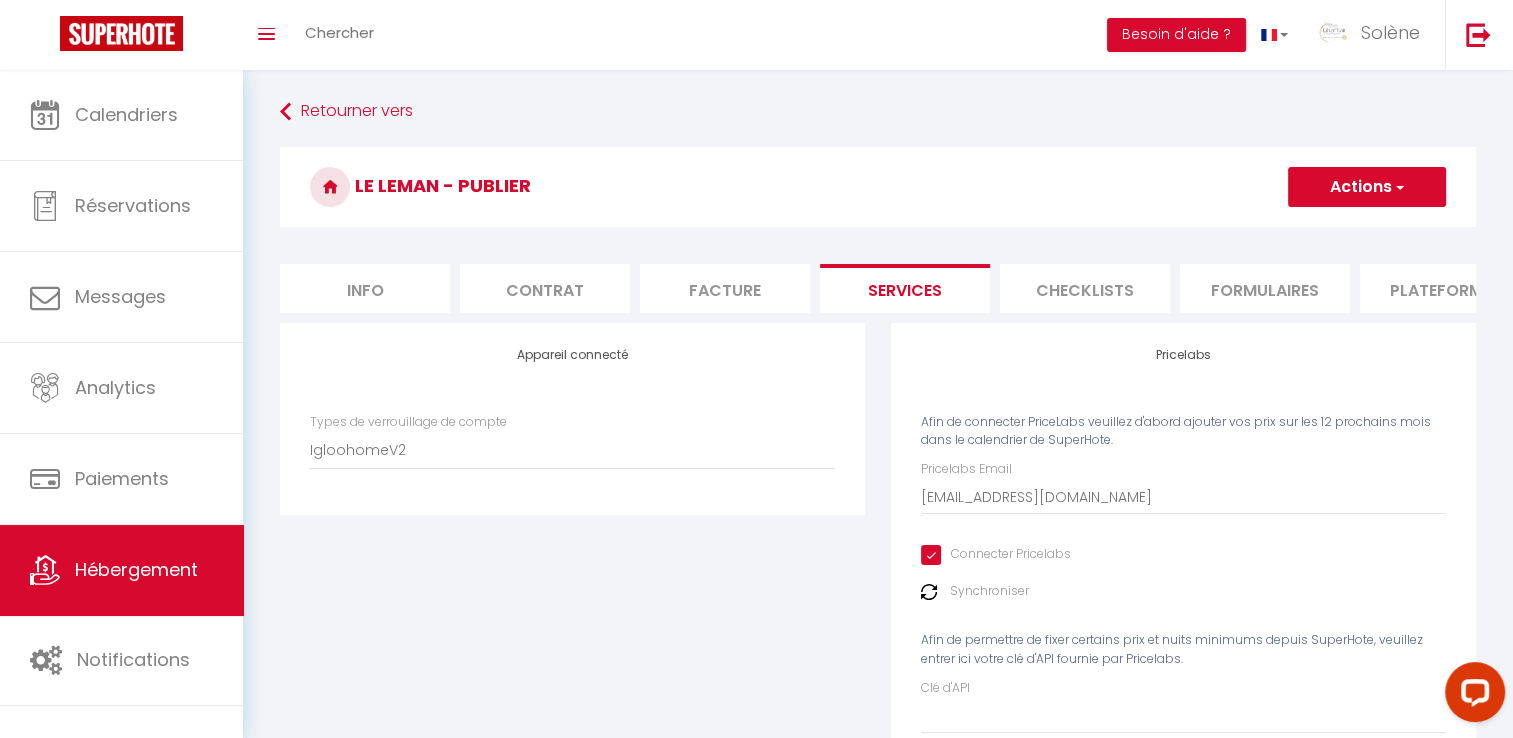 scroll, scrollTop: 393, scrollLeft: 0, axis: vertical 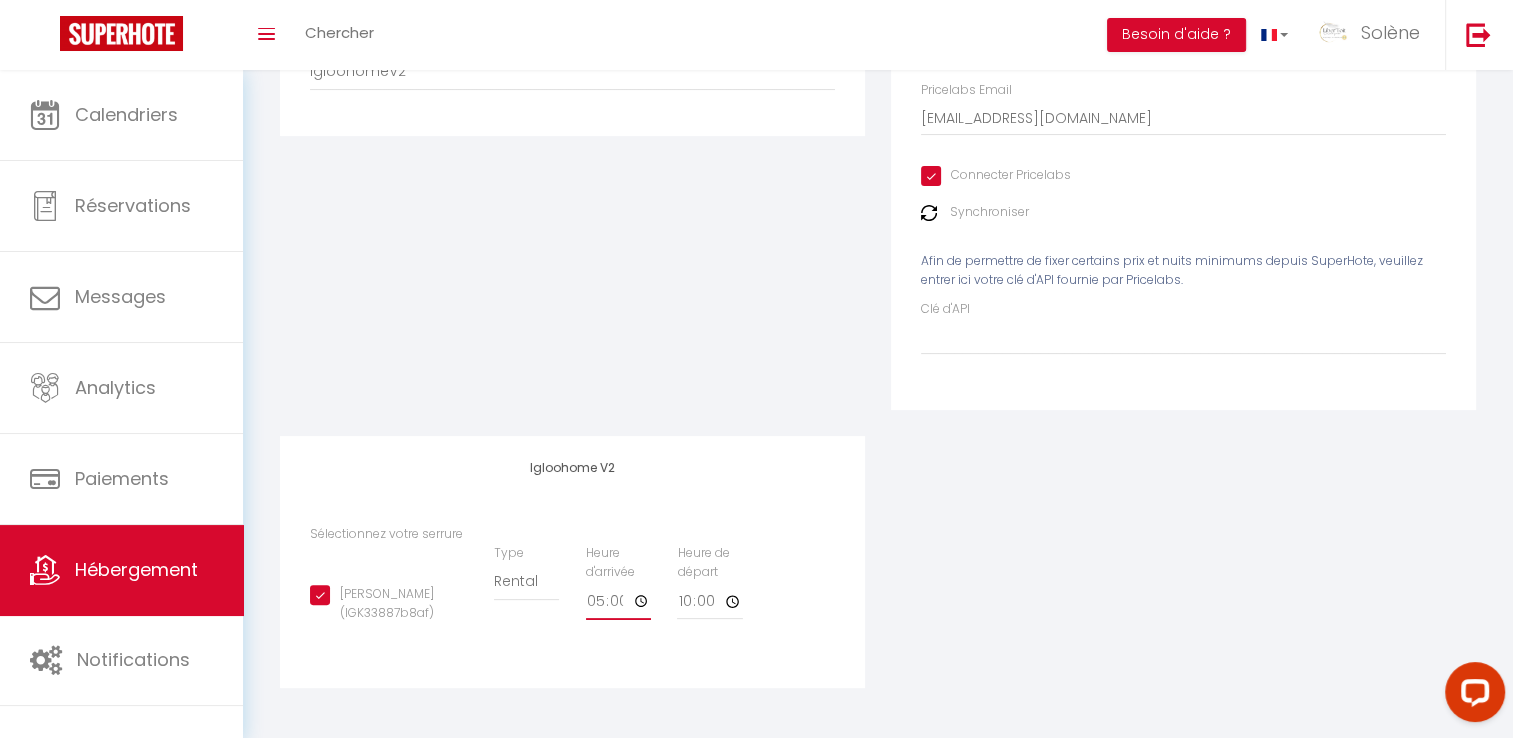 click on "17:00" at bounding box center (619, 602) 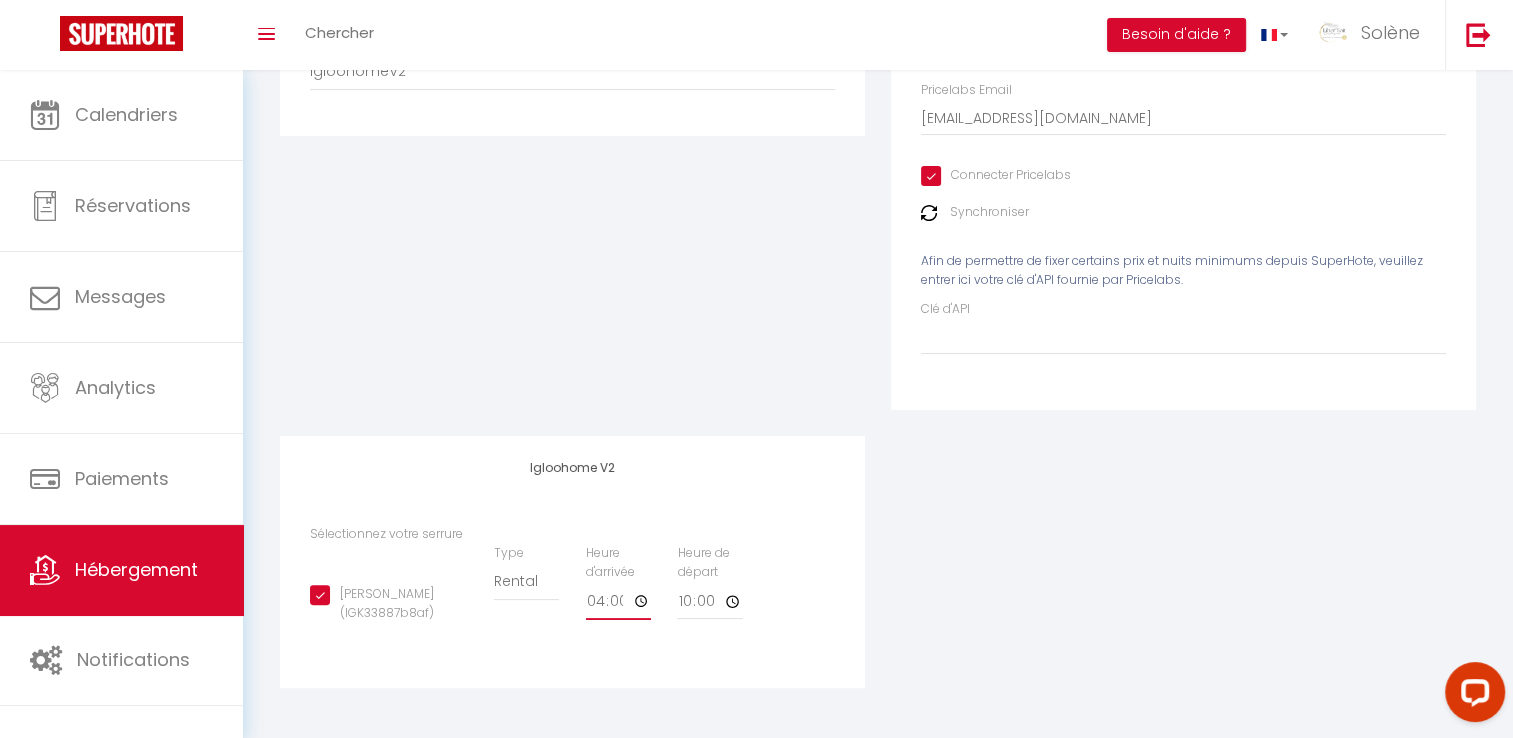checkbox on "true" 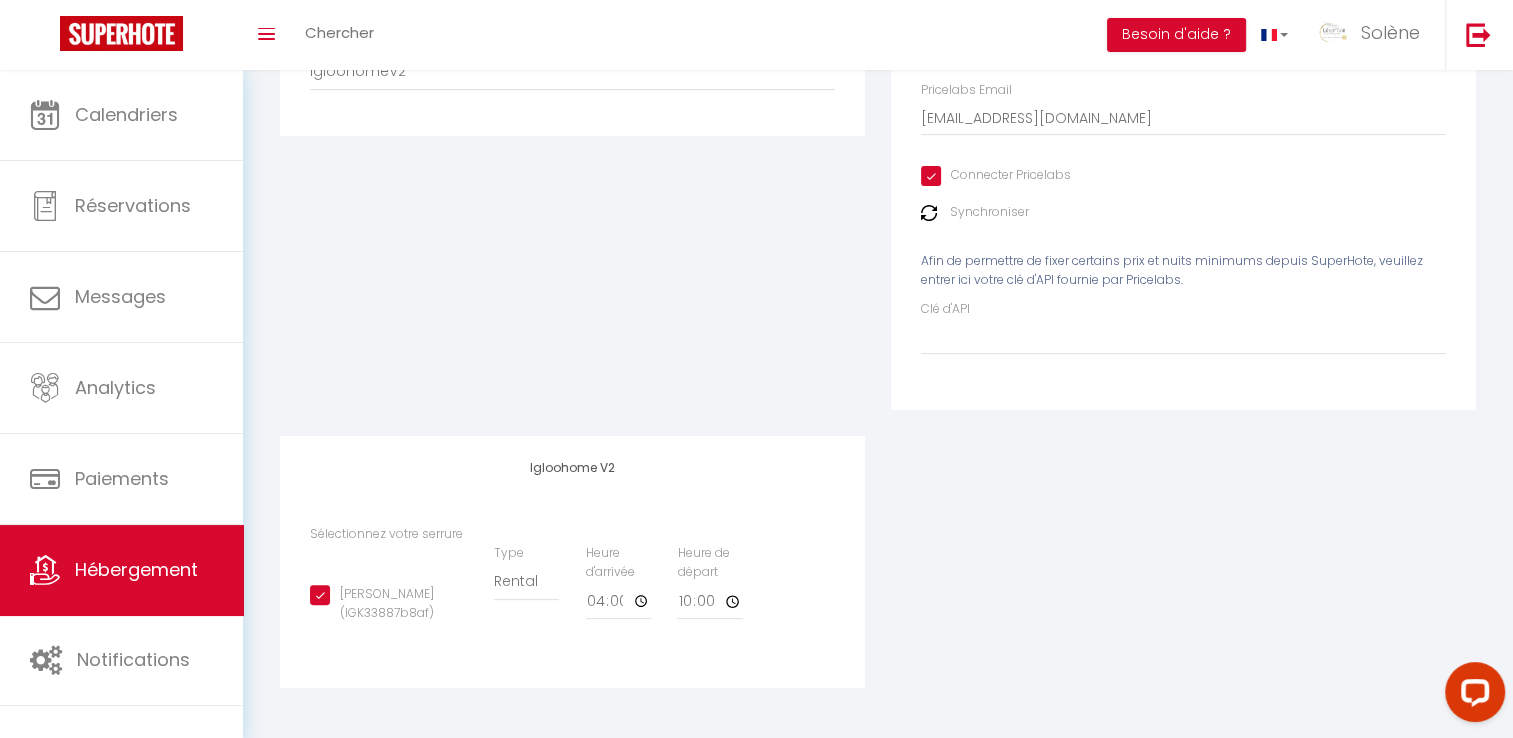 type on "16:00" 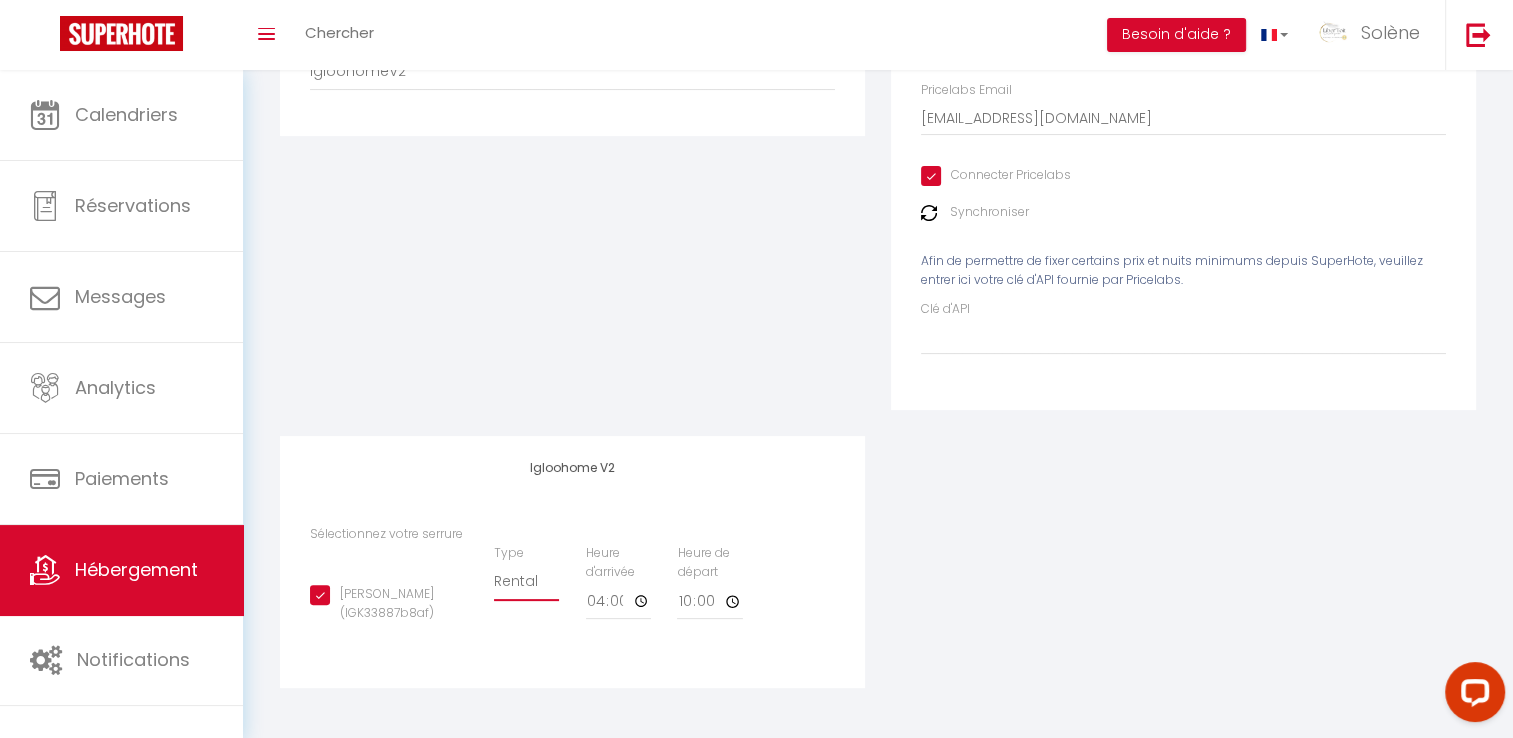 click on "Building
[GEOGRAPHIC_DATA]" at bounding box center (527, 582) 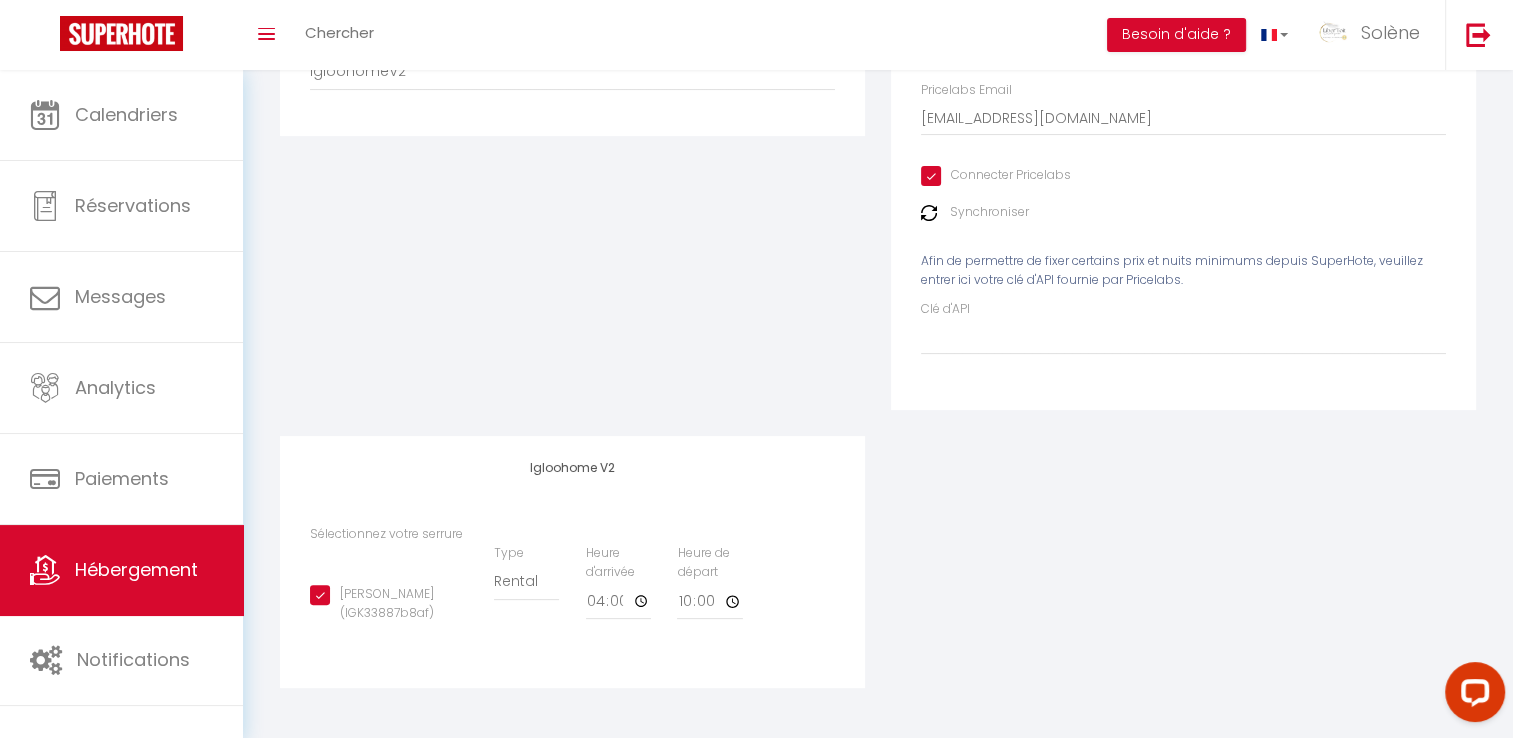 click on "Appareil connecté
Types de verrouillage de compte
Igloohome
IgloohomeV2" at bounding box center [572, 190] 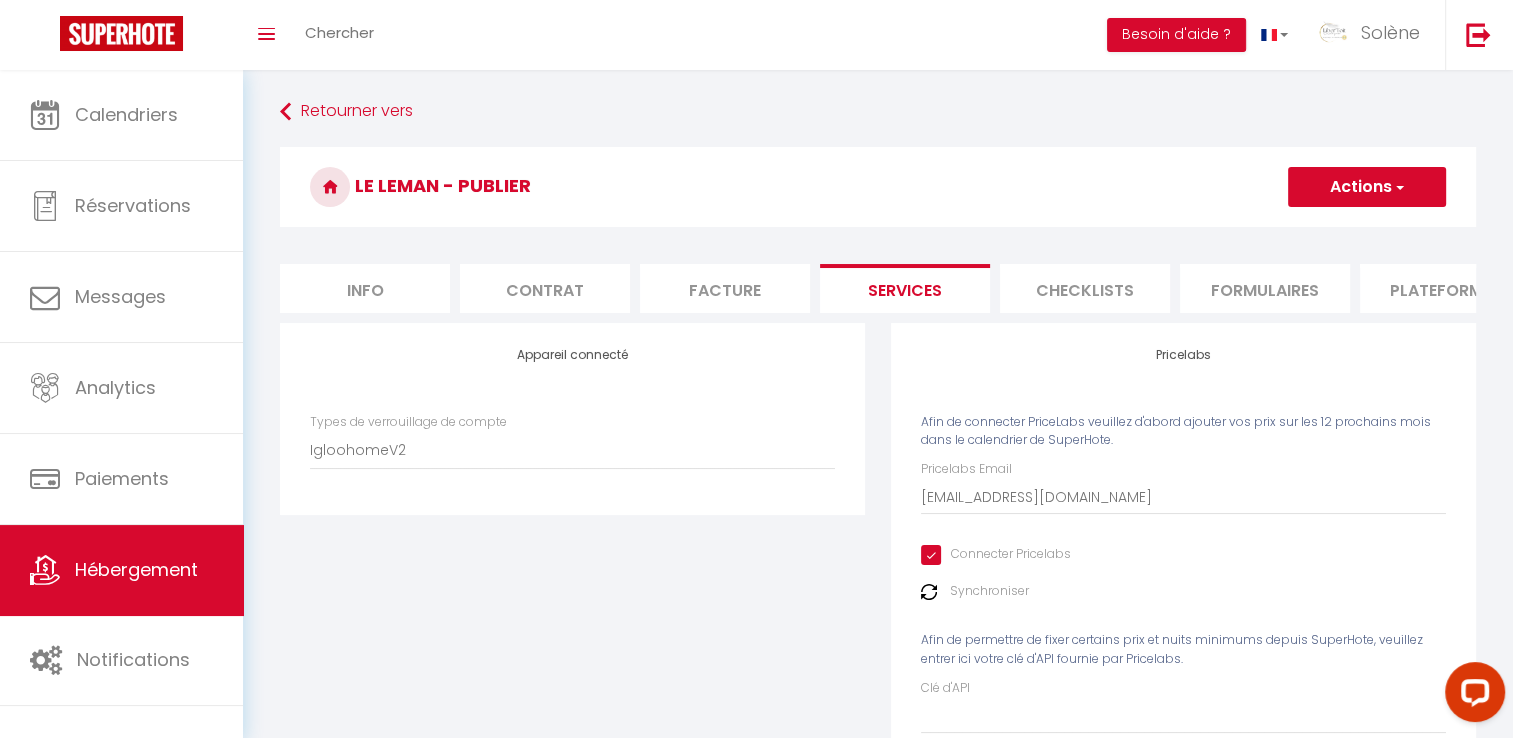 click on "Actions" at bounding box center (1367, 187) 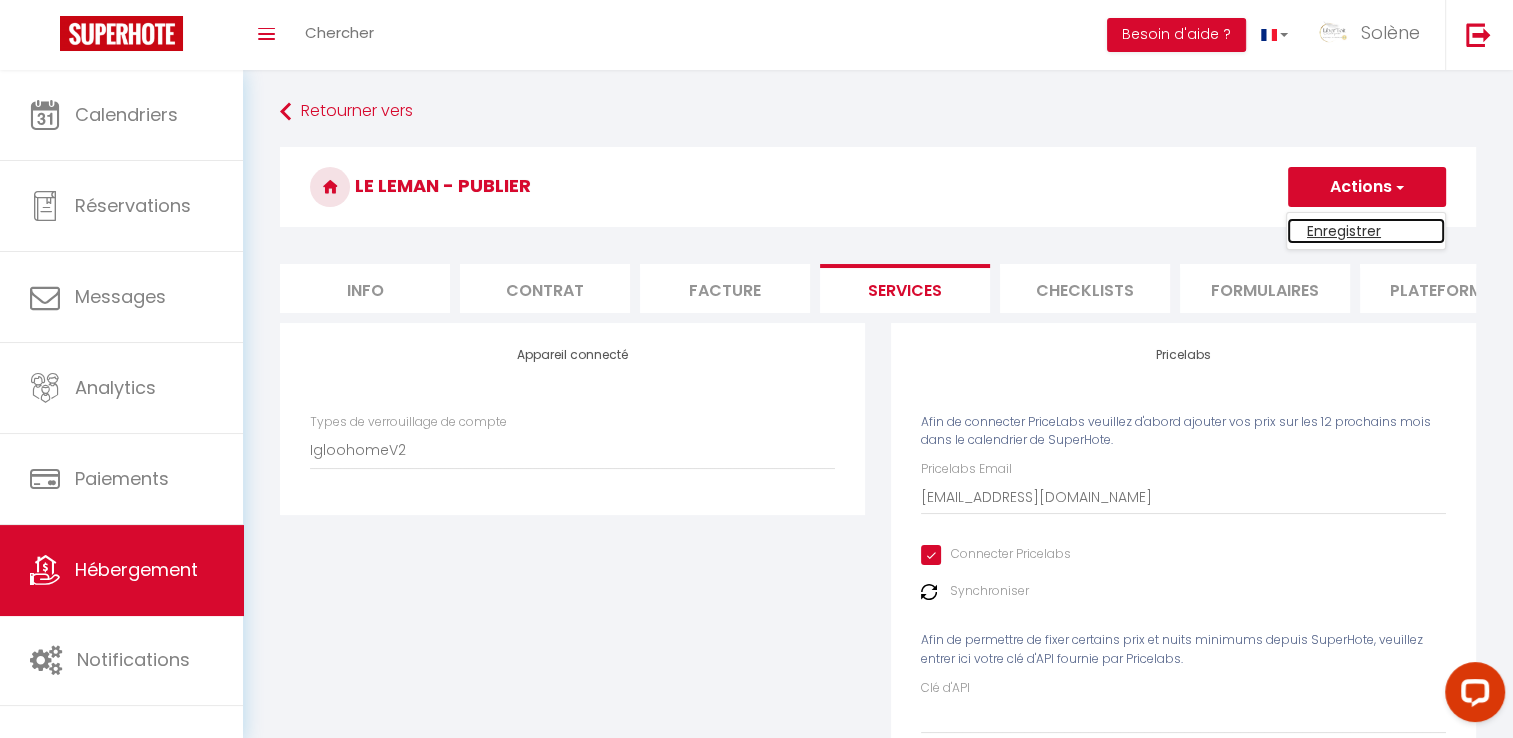 click on "Enregistrer" at bounding box center (1366, 231) 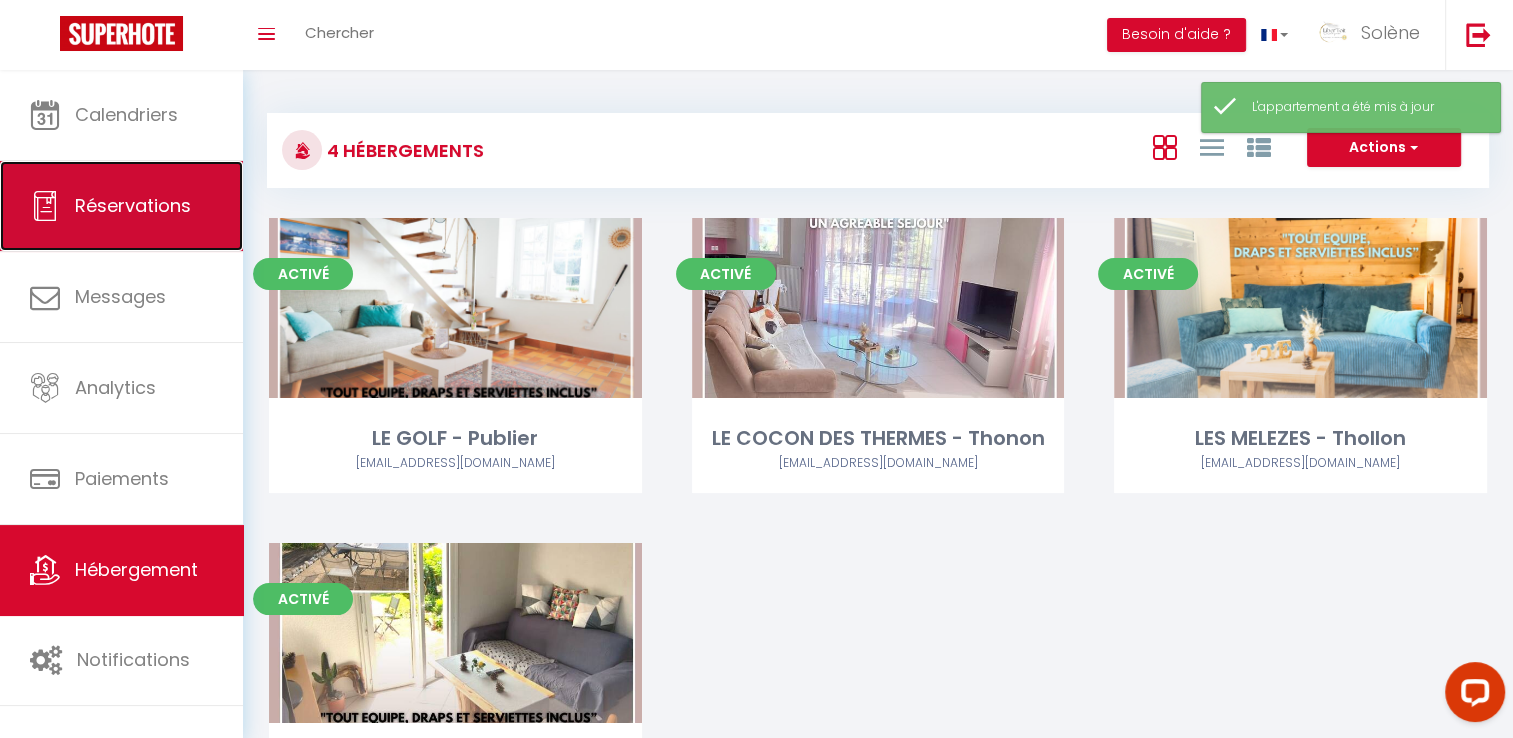 click on "Réservations" at bounding box center [133, 205] 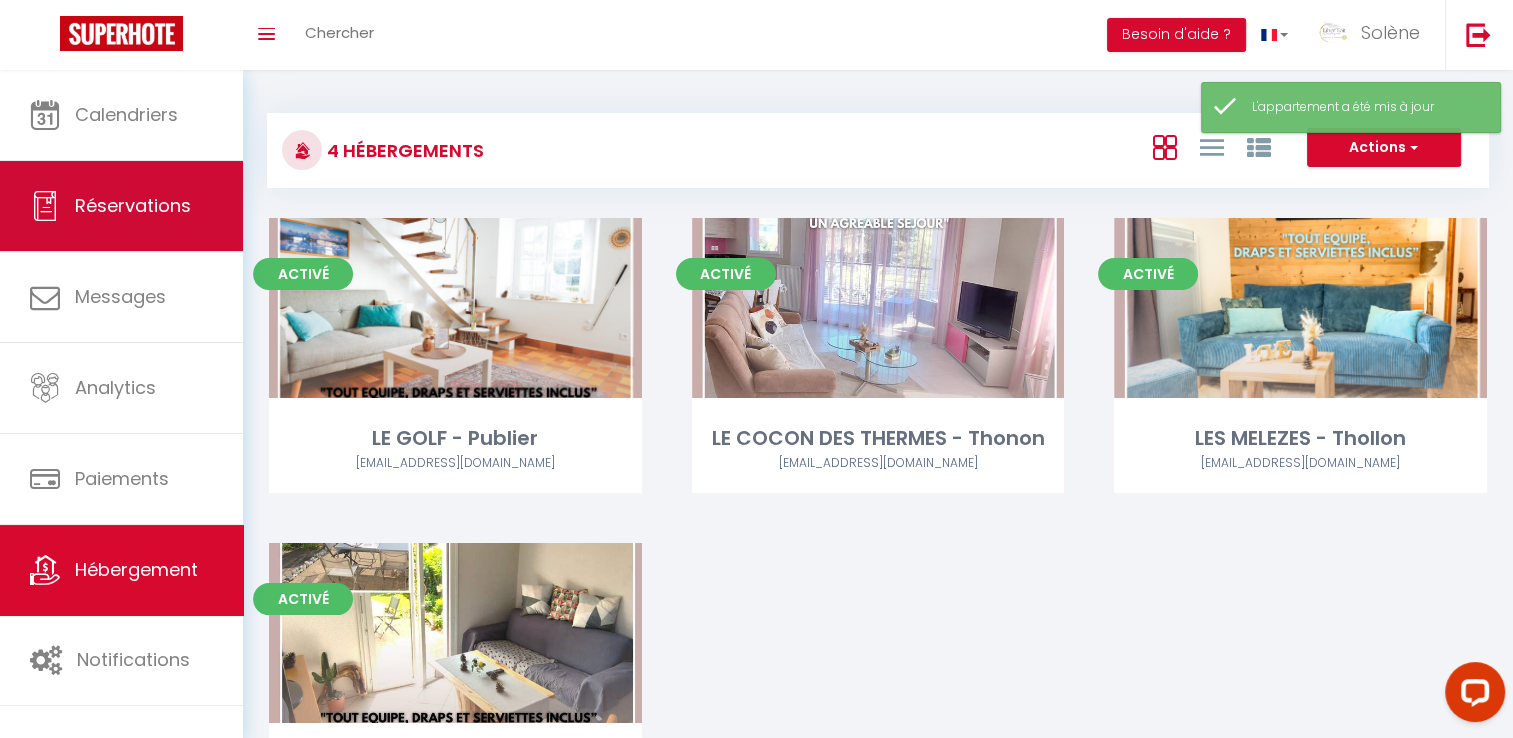 select on "not_cancelled" 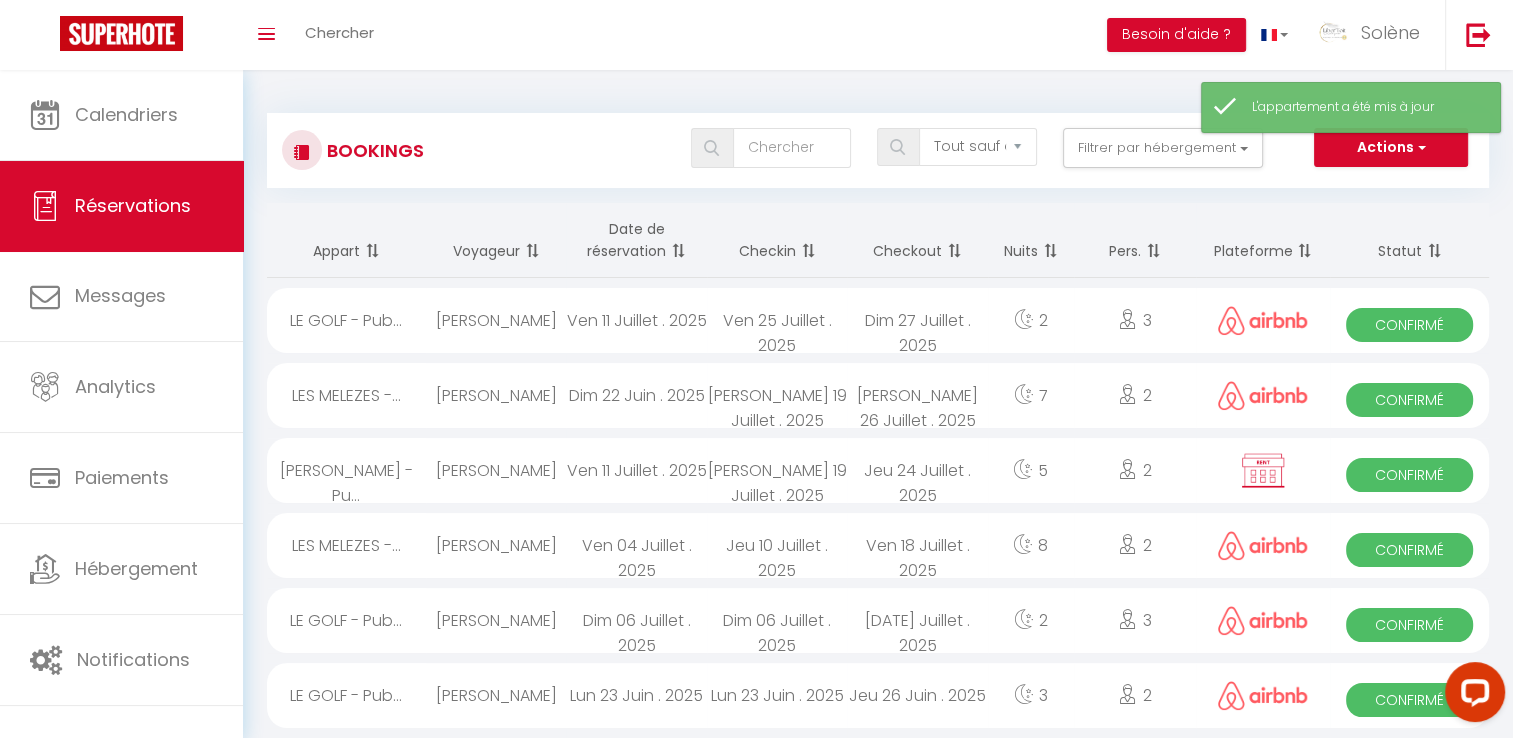 click on "[PERSON_NAME] - Pu..." at bounding box center [346, 470] 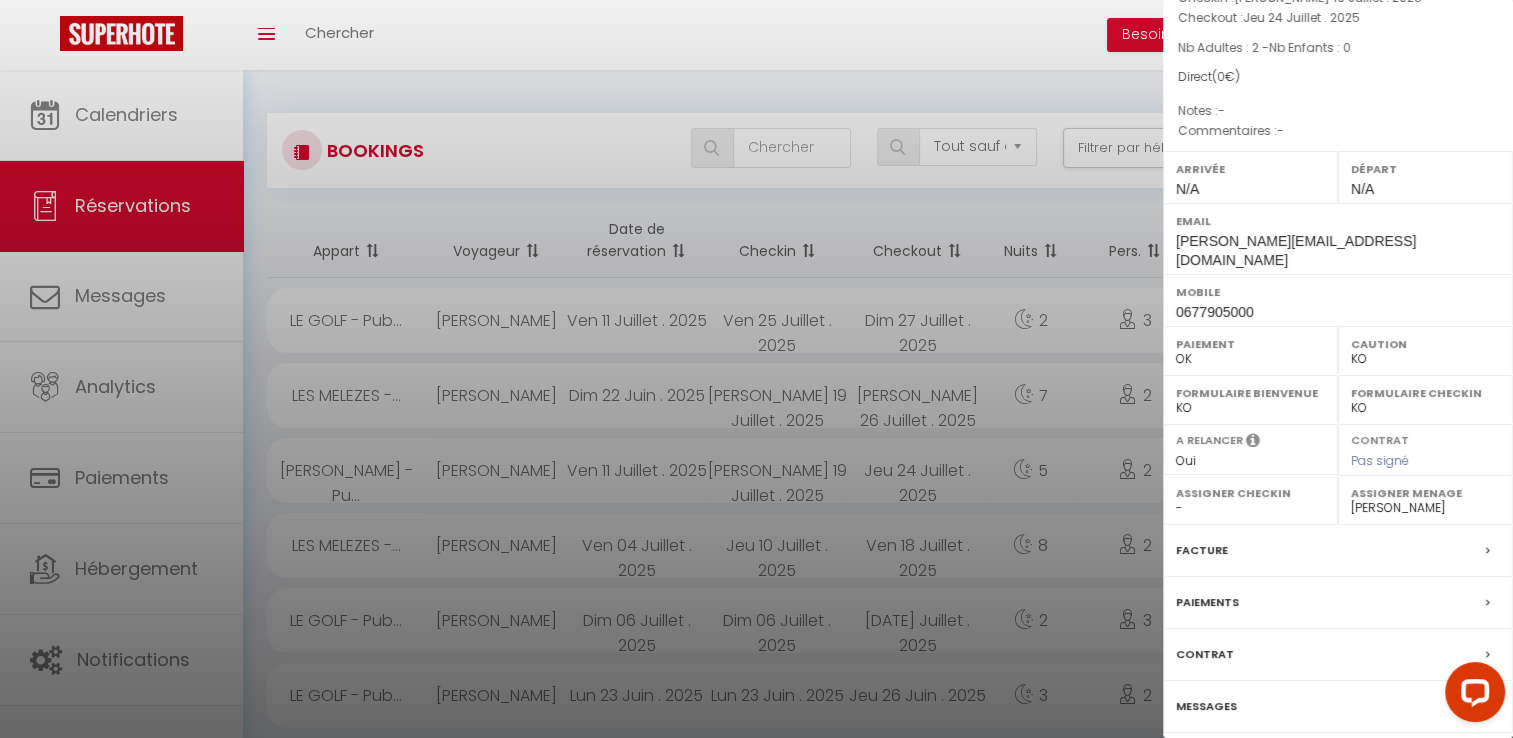 scroll, scrollTop: 222, scrollLeft: 0, axis: vertical 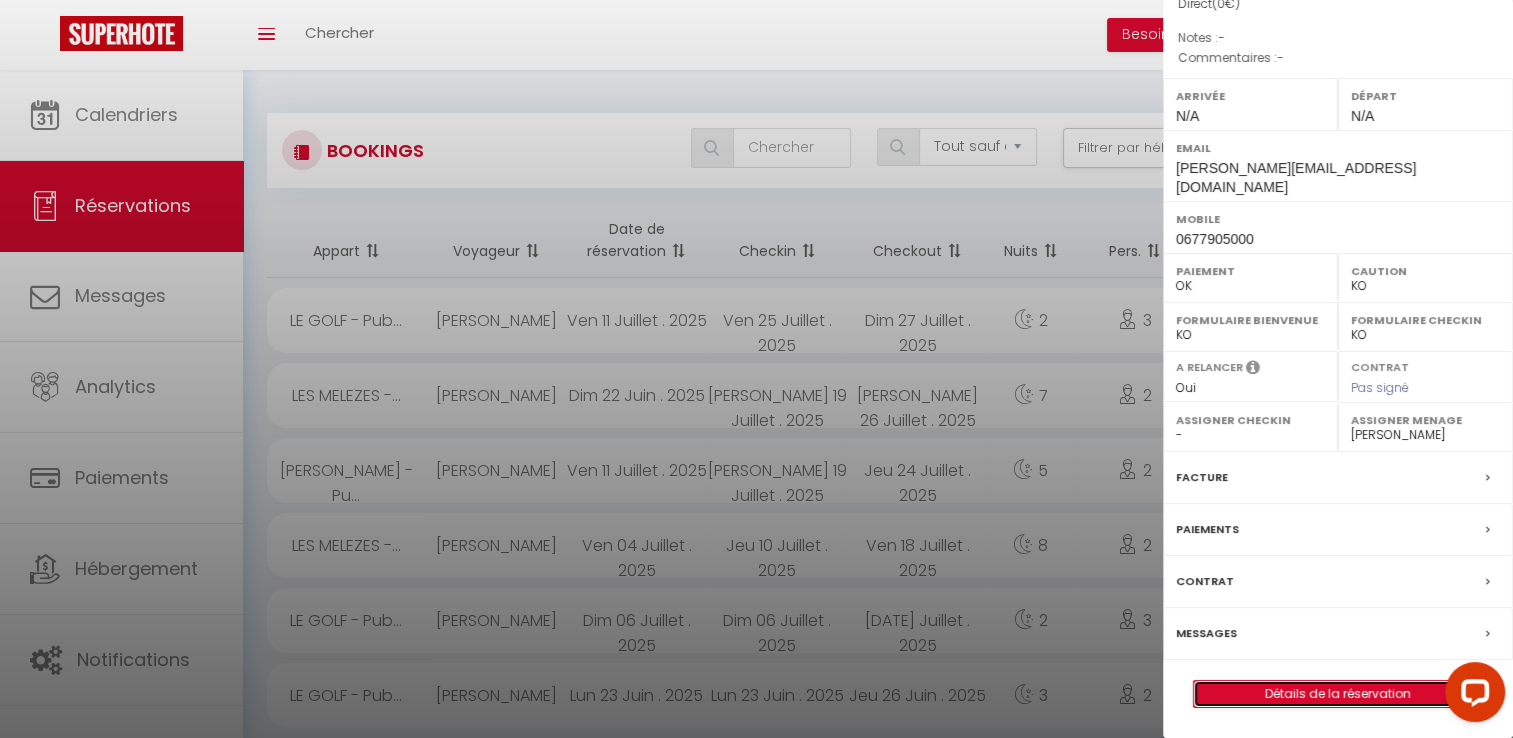 click on "Détails de la réservation" at bounding box center (1338, 694) 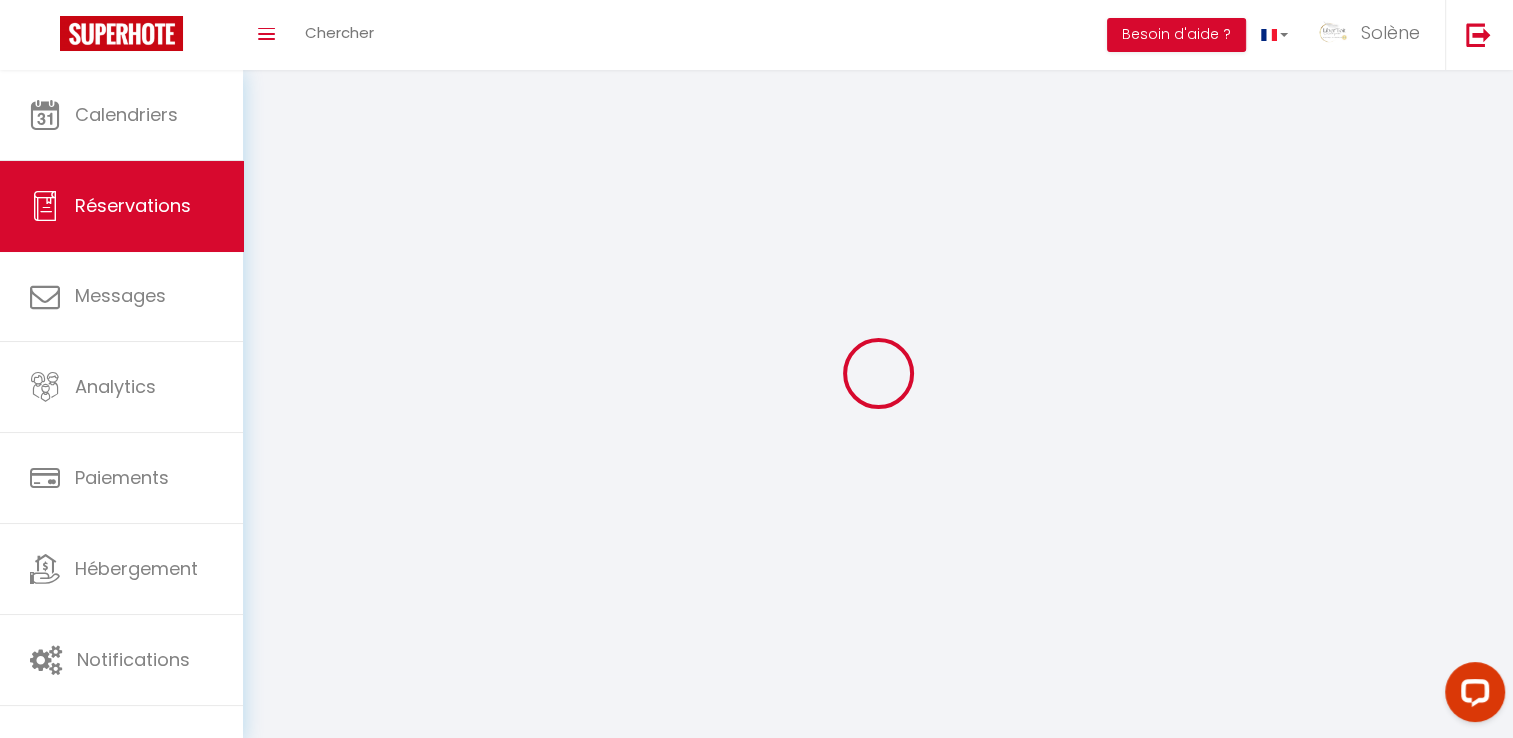 type on "[PERSON_NAME]" 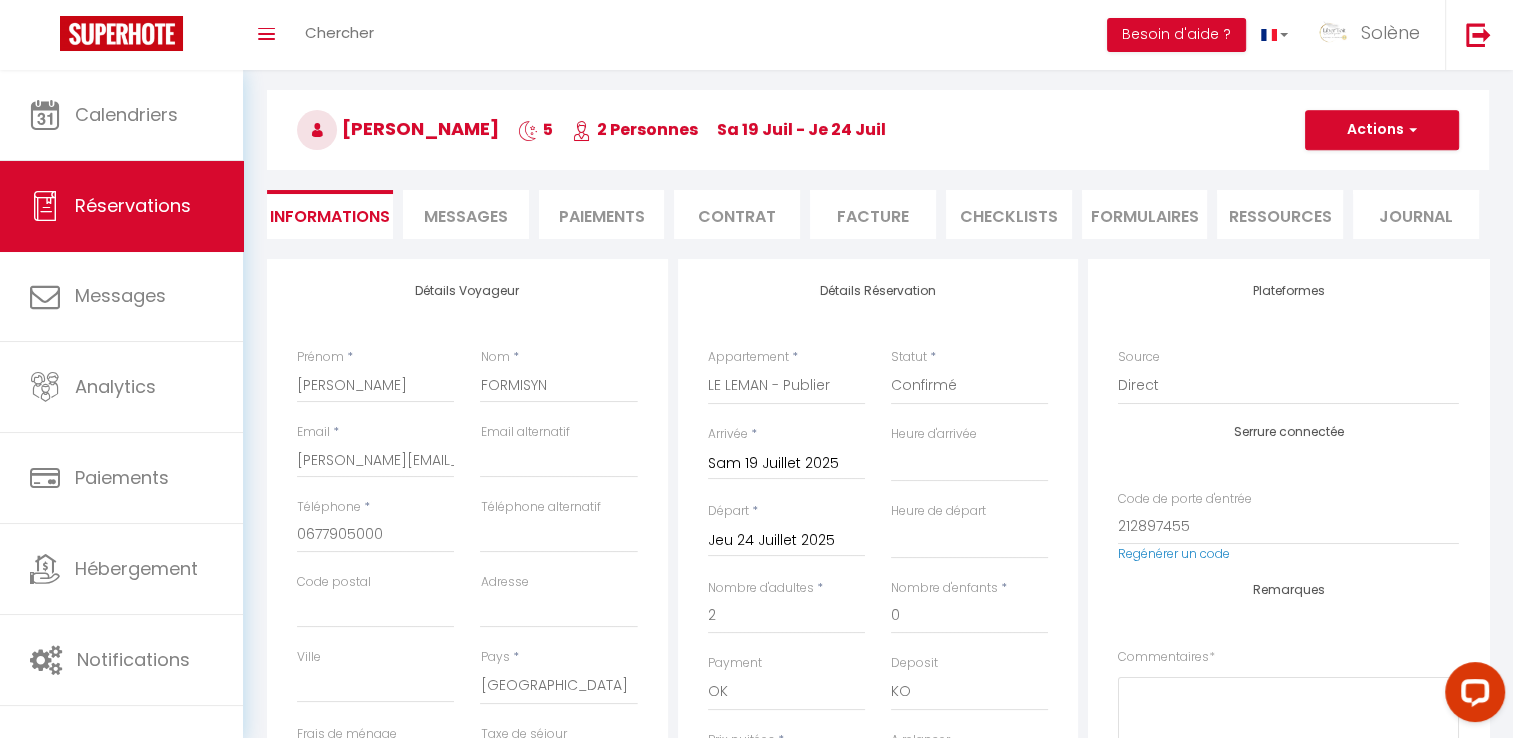 scroll, scrollTop: 200, scrollLeft: 0, axis: vertical 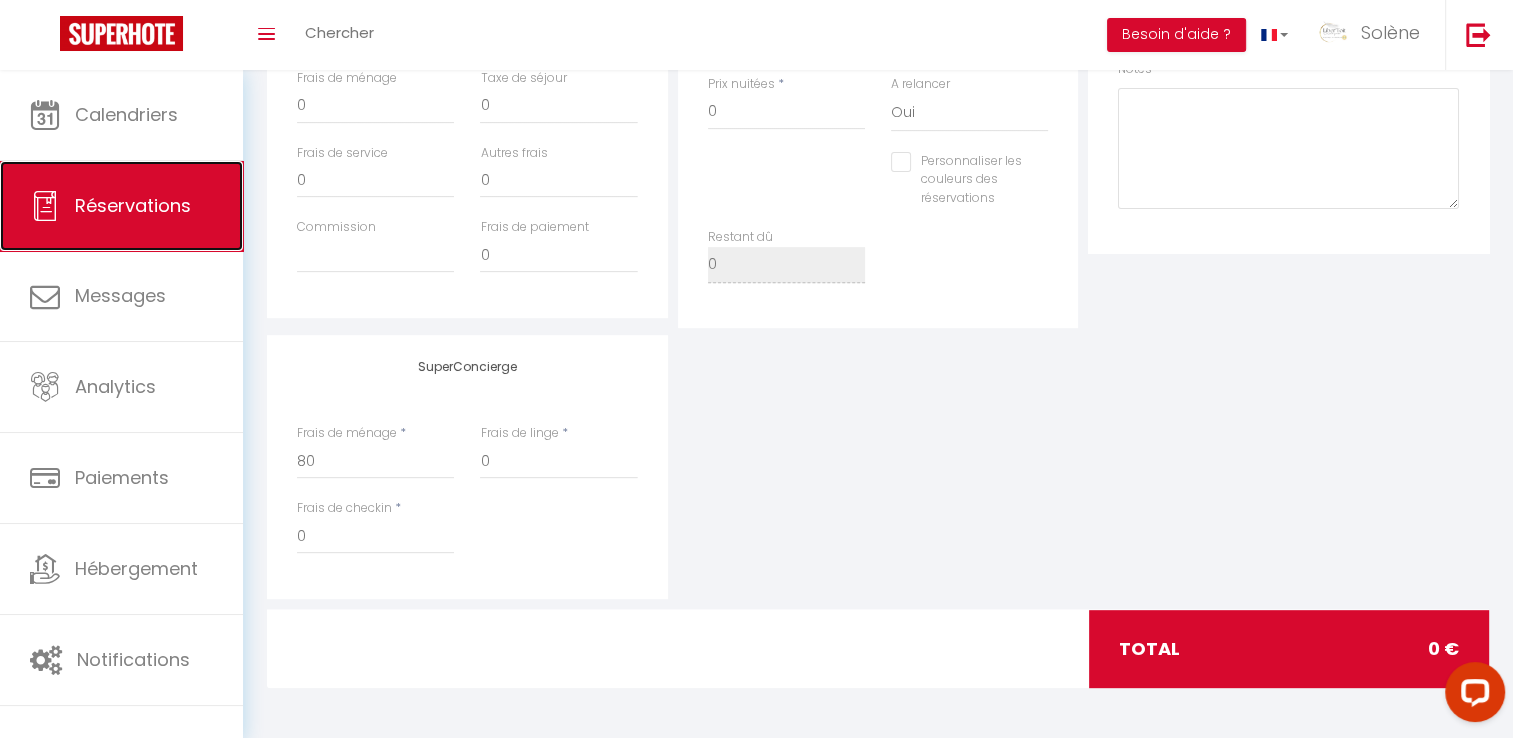 click on "Réservations" at bounding box center [133, 205] 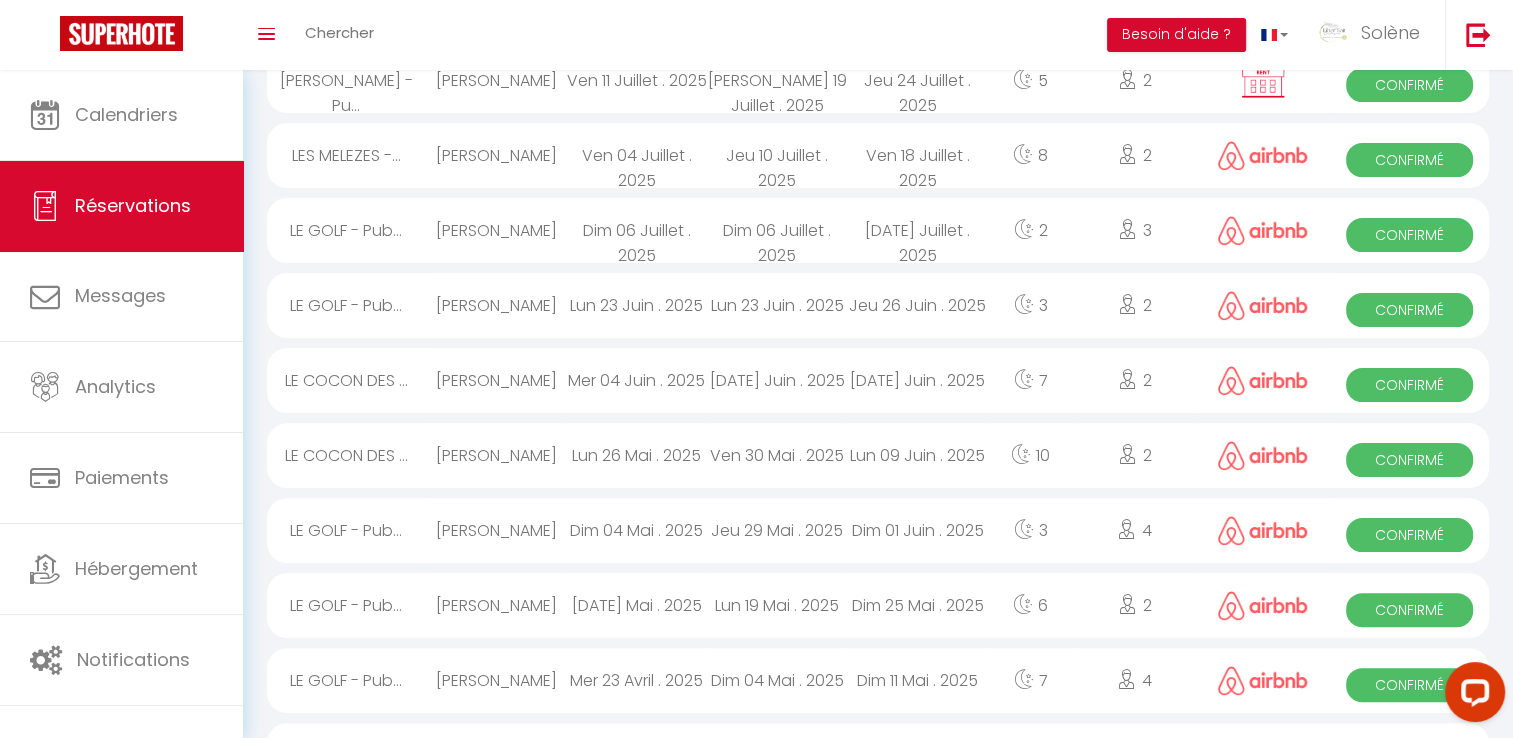 scroll, scrollTop: 21, scrollLeft: 0, axis: vertical 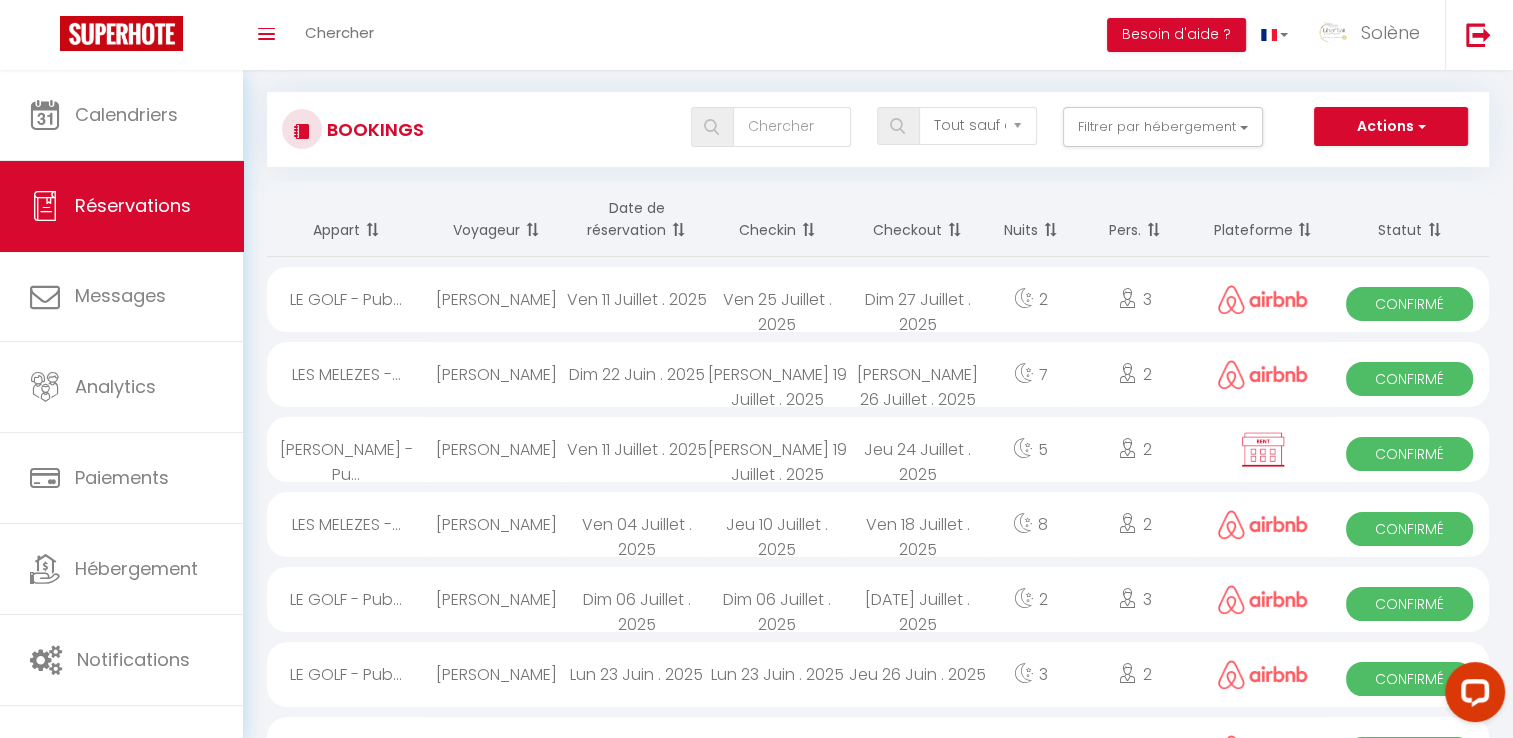 click on "[PERSON_NAME]" at bounding box center (496, 299) 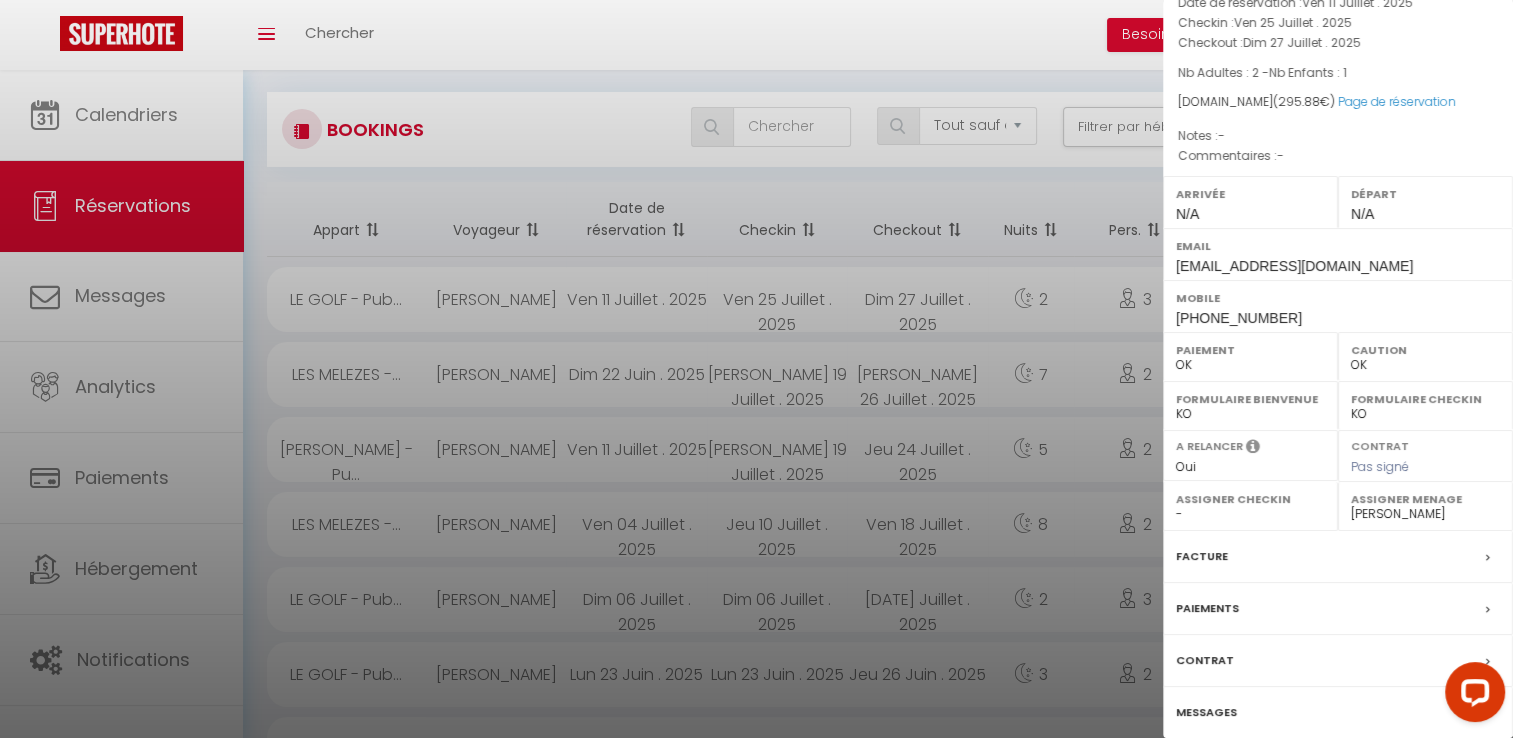 scroll, scrollTop: 190, scrollLeft: 0, axis: vertical 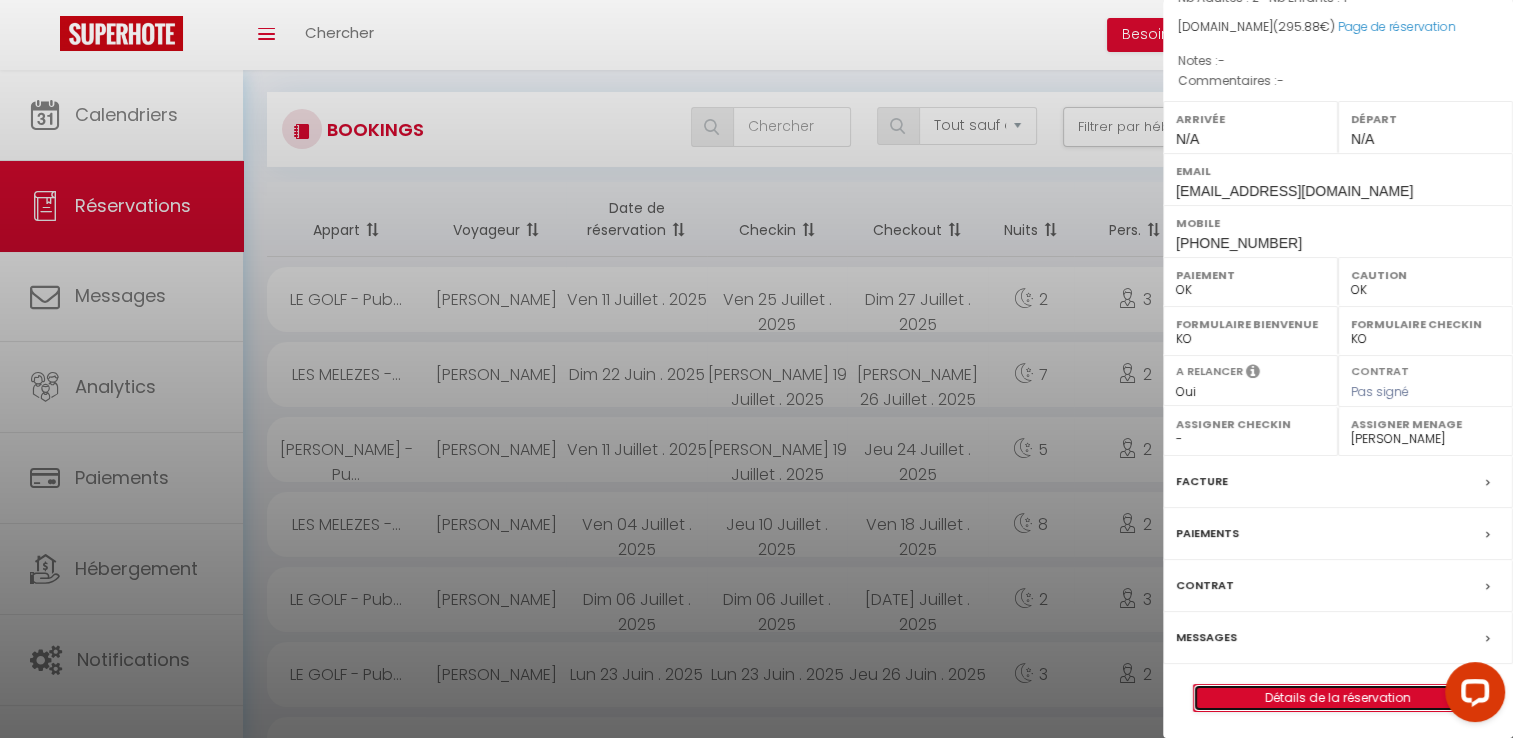 click on "Détails de la réservation" at bounding box center [1338, 698] 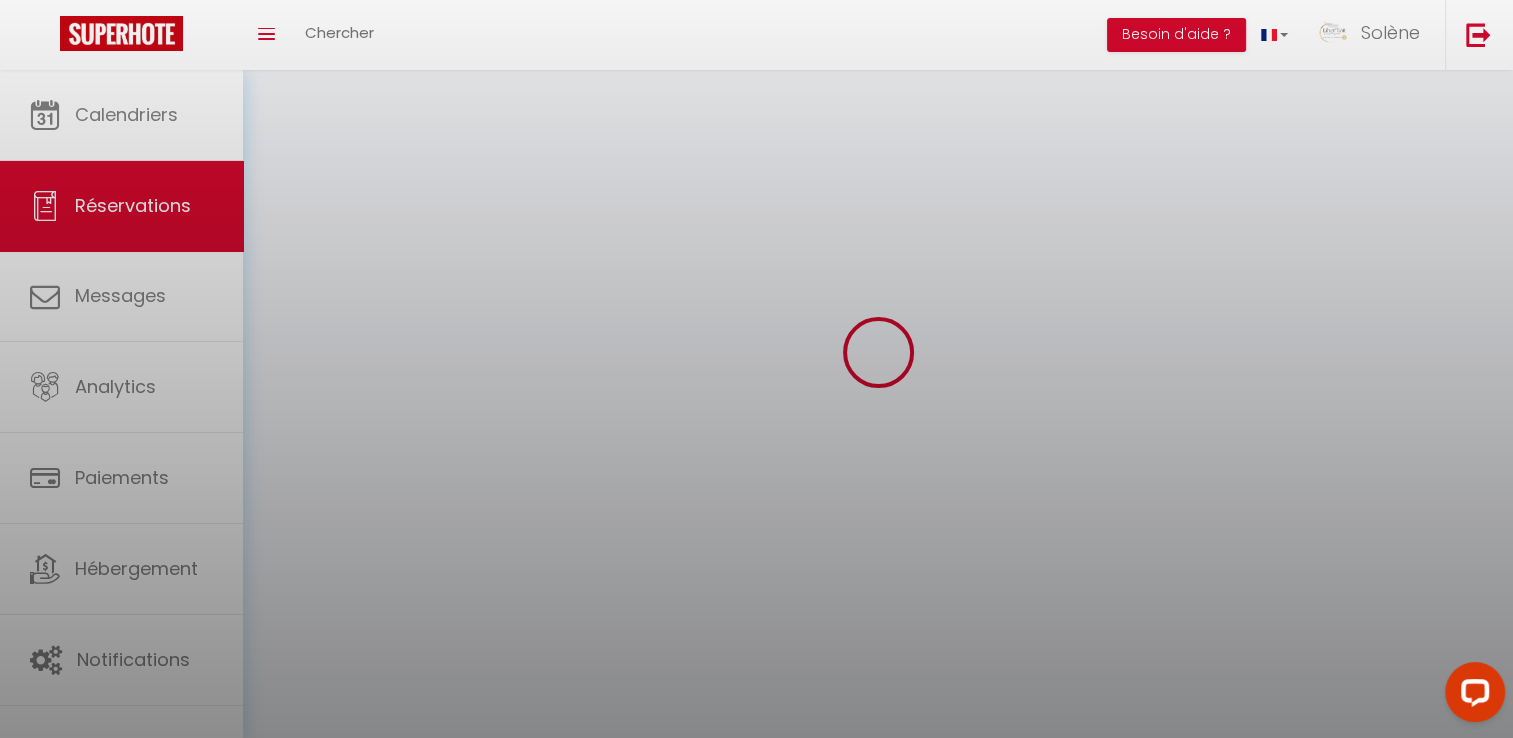 scroll, scrollTop: 0, scrollLeft: 0, axis: both 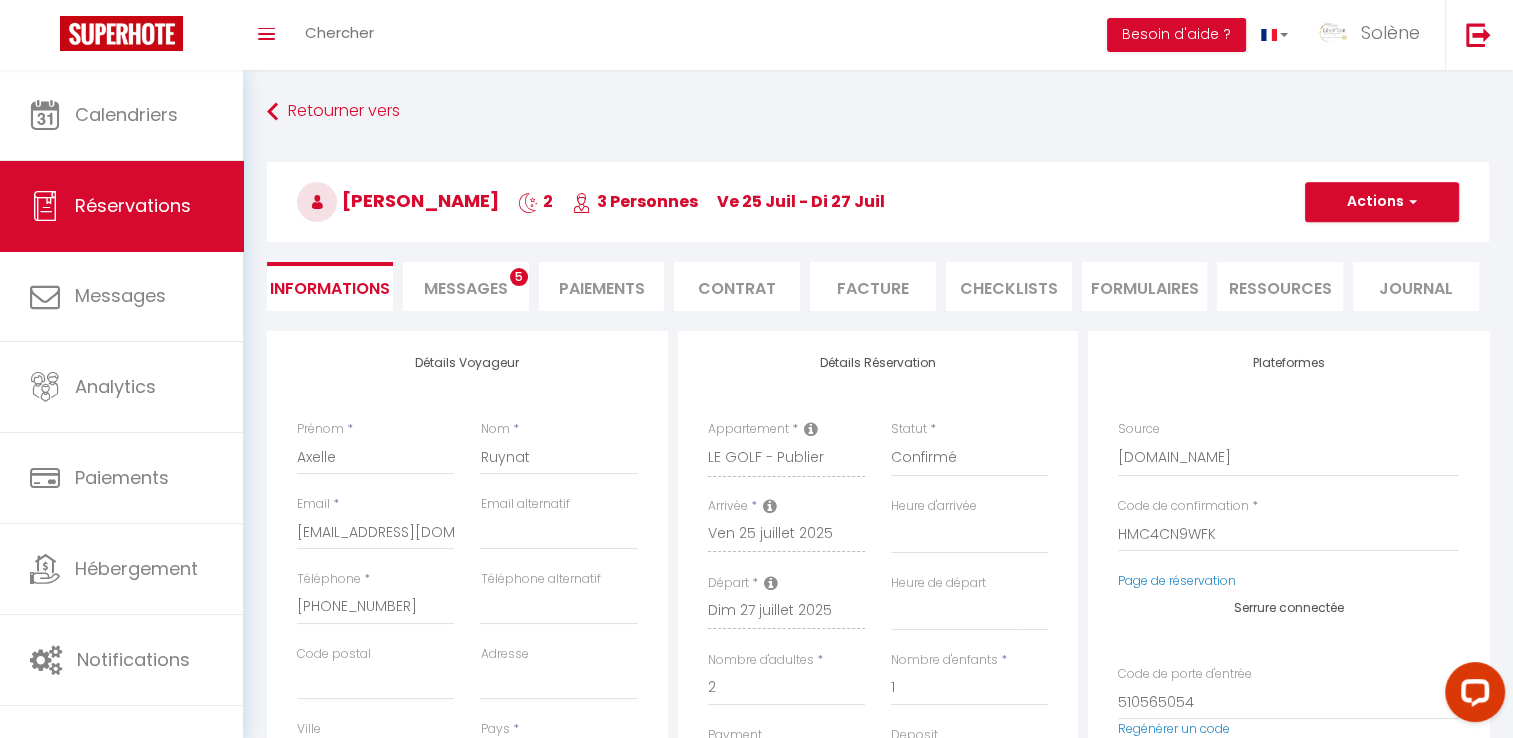 click on "Messages" at bounding box center [466, 288] 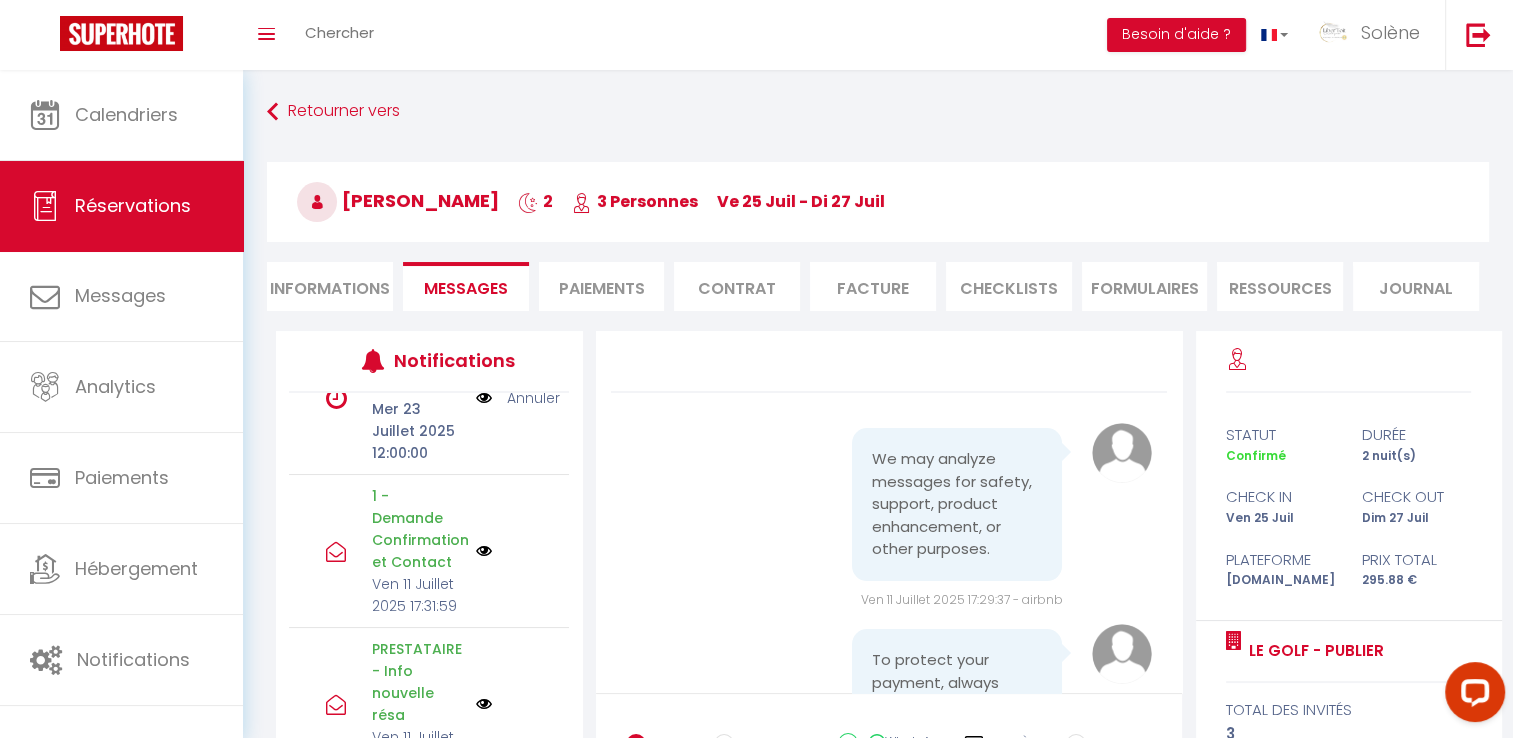 scroll, scrollTop: 686, scrollLeft: 0, axis: vertical 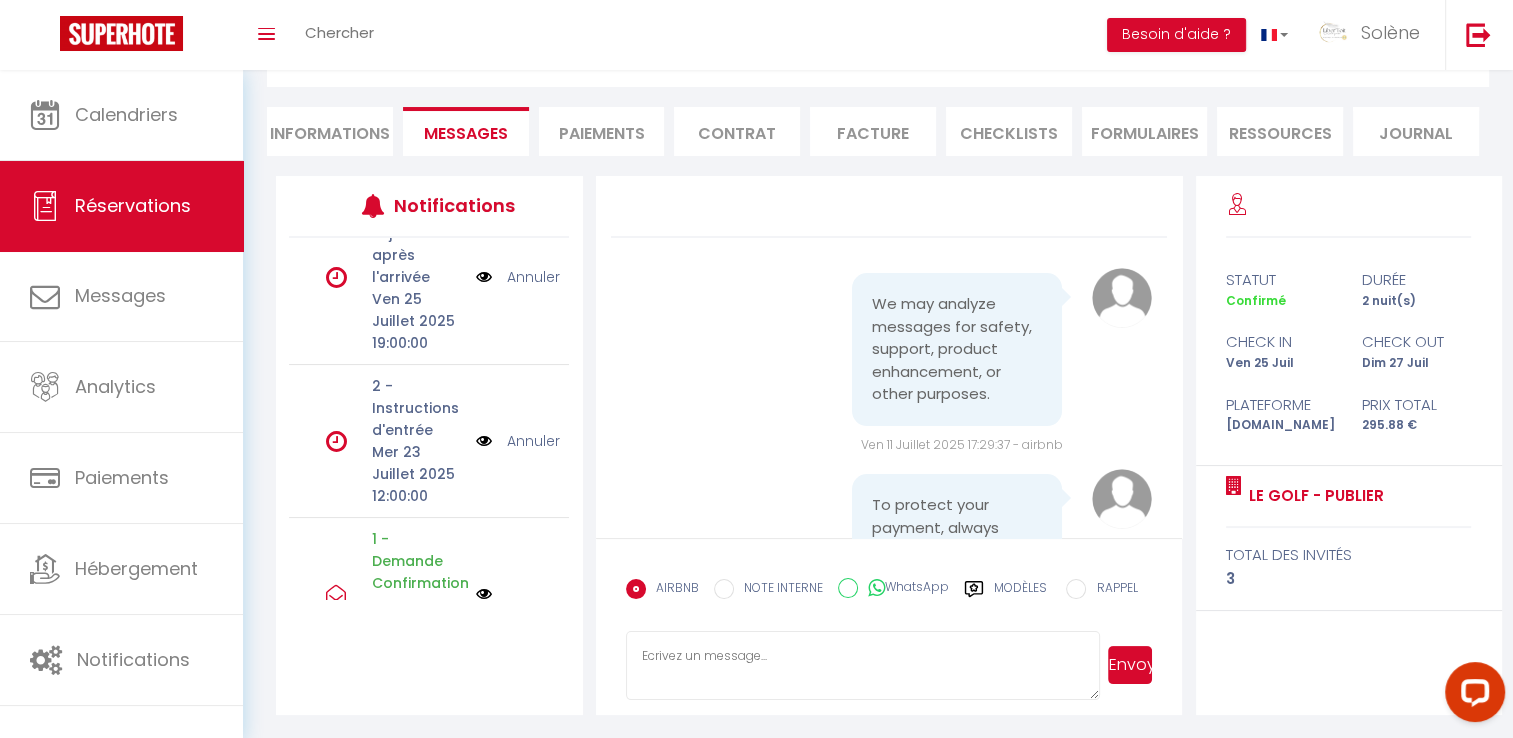 click on "WhatsApp" at bounding box center (848, 588) 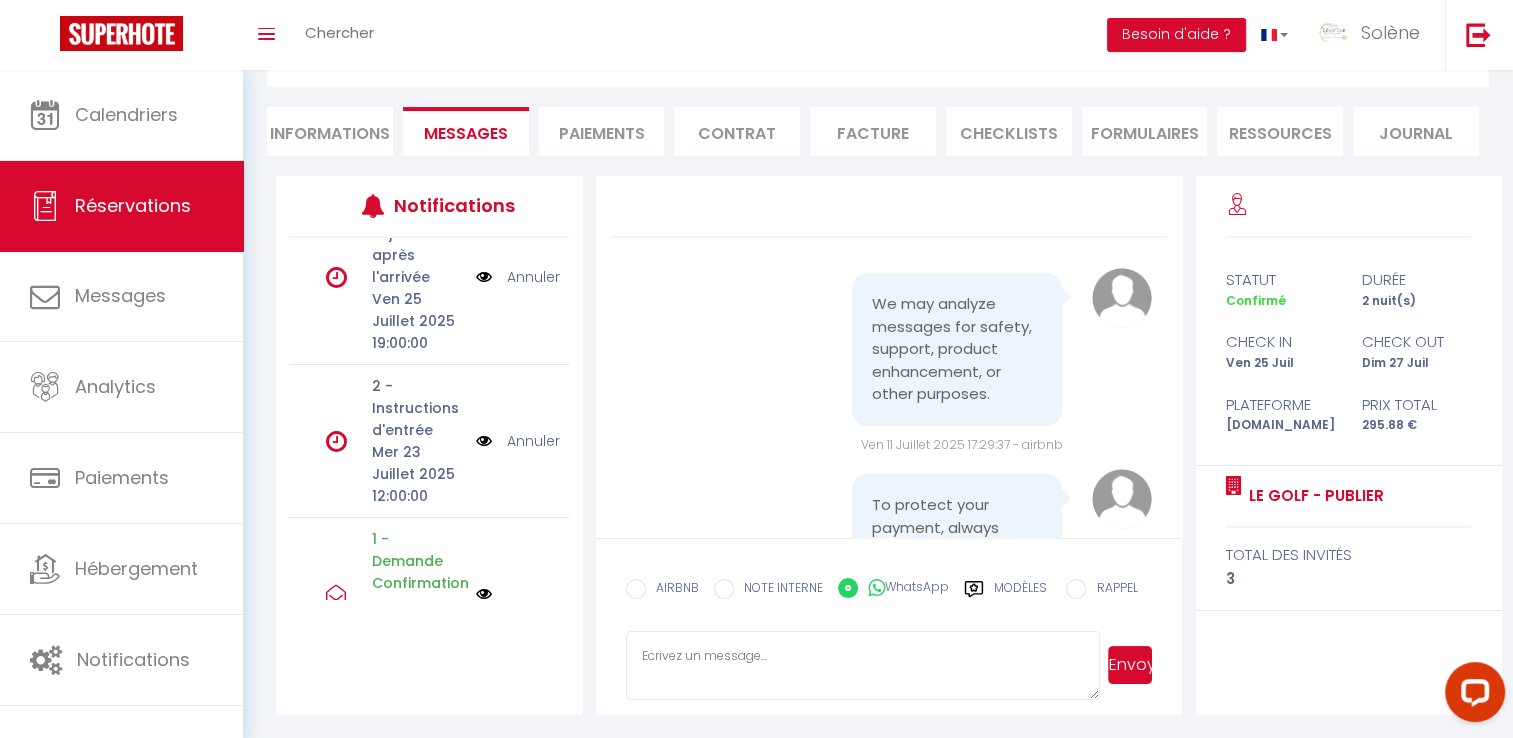 click on "EMAIL" at bounding box center [636, 589] 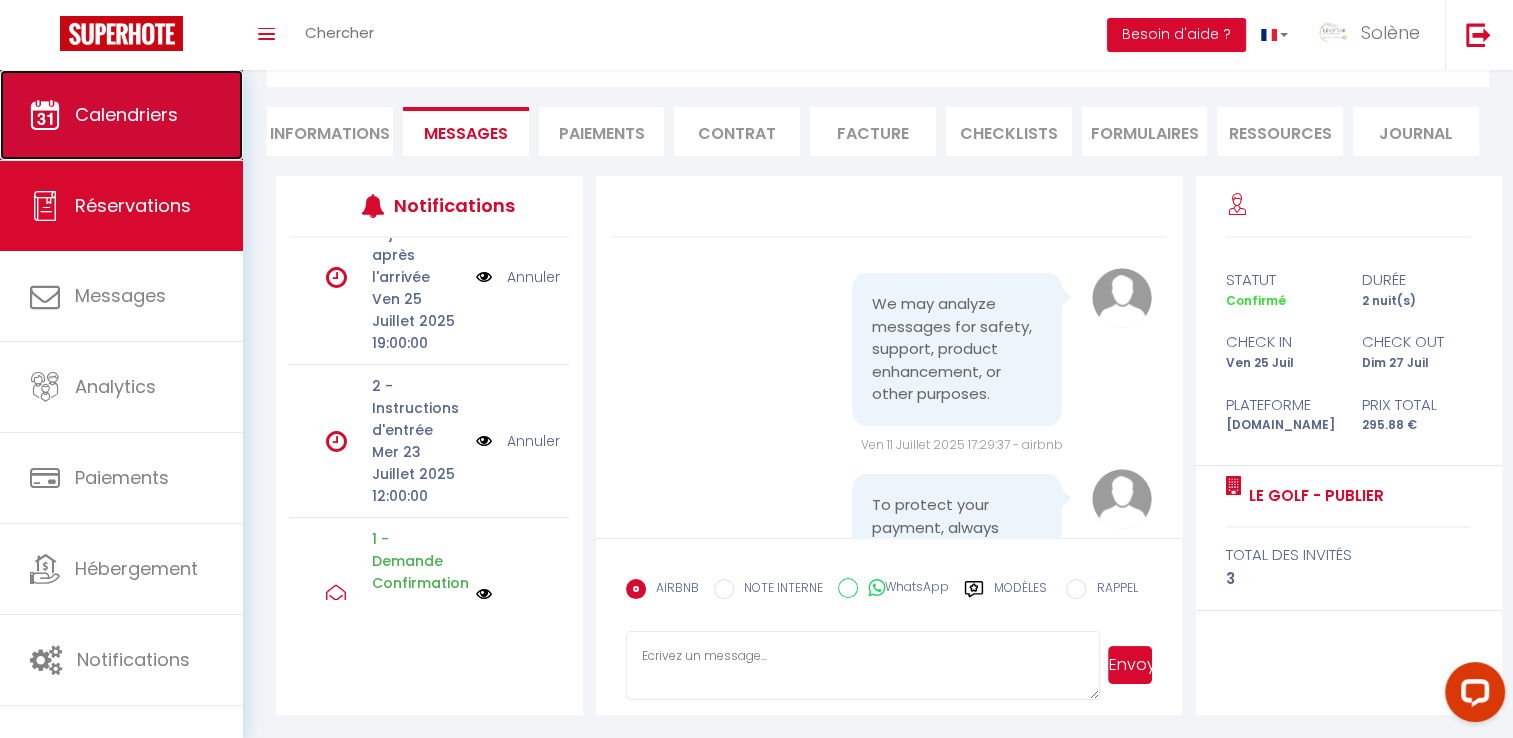 click on "Calendriers" at bounding box center [126, 114] 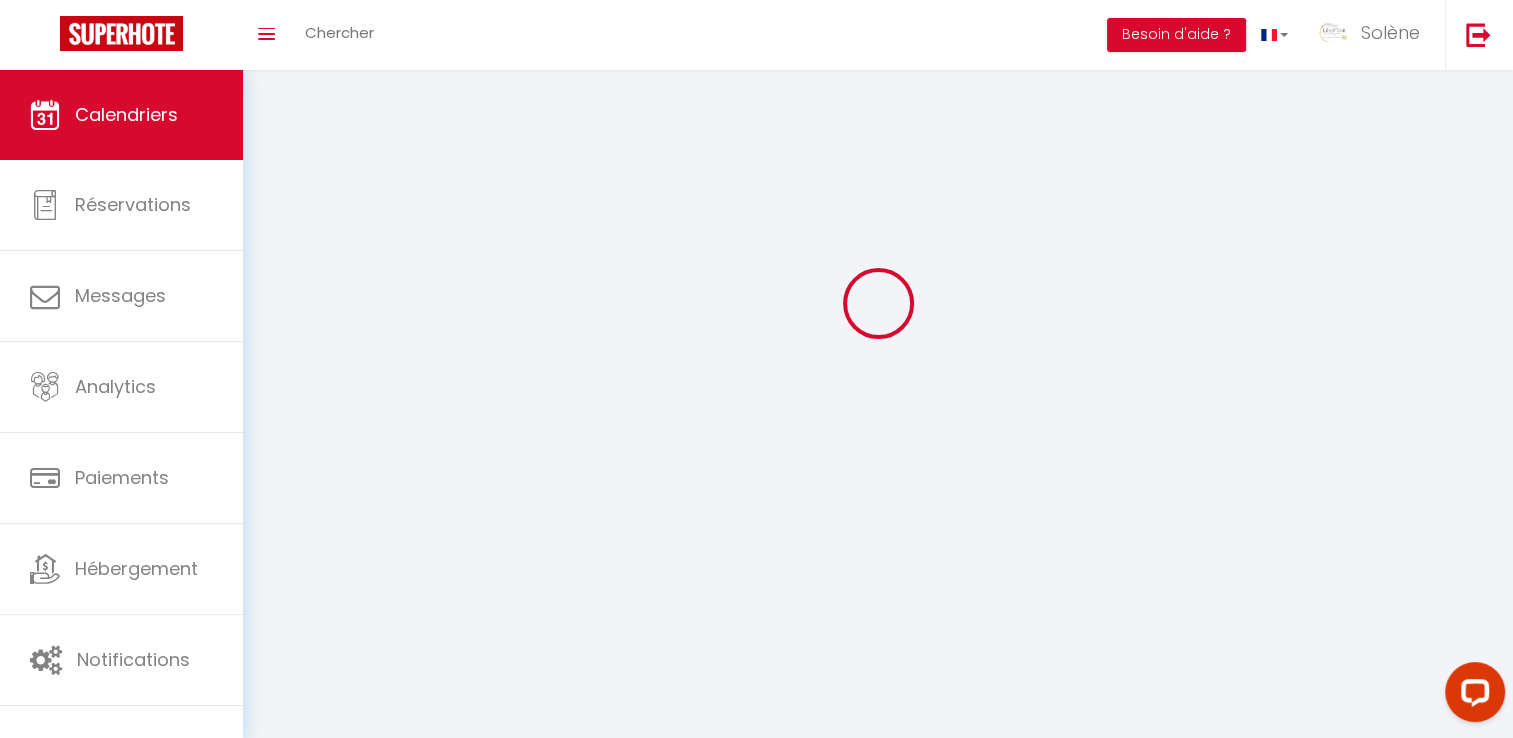 scroll, scrollTop: 0, scrollLeft: 0, axis: both 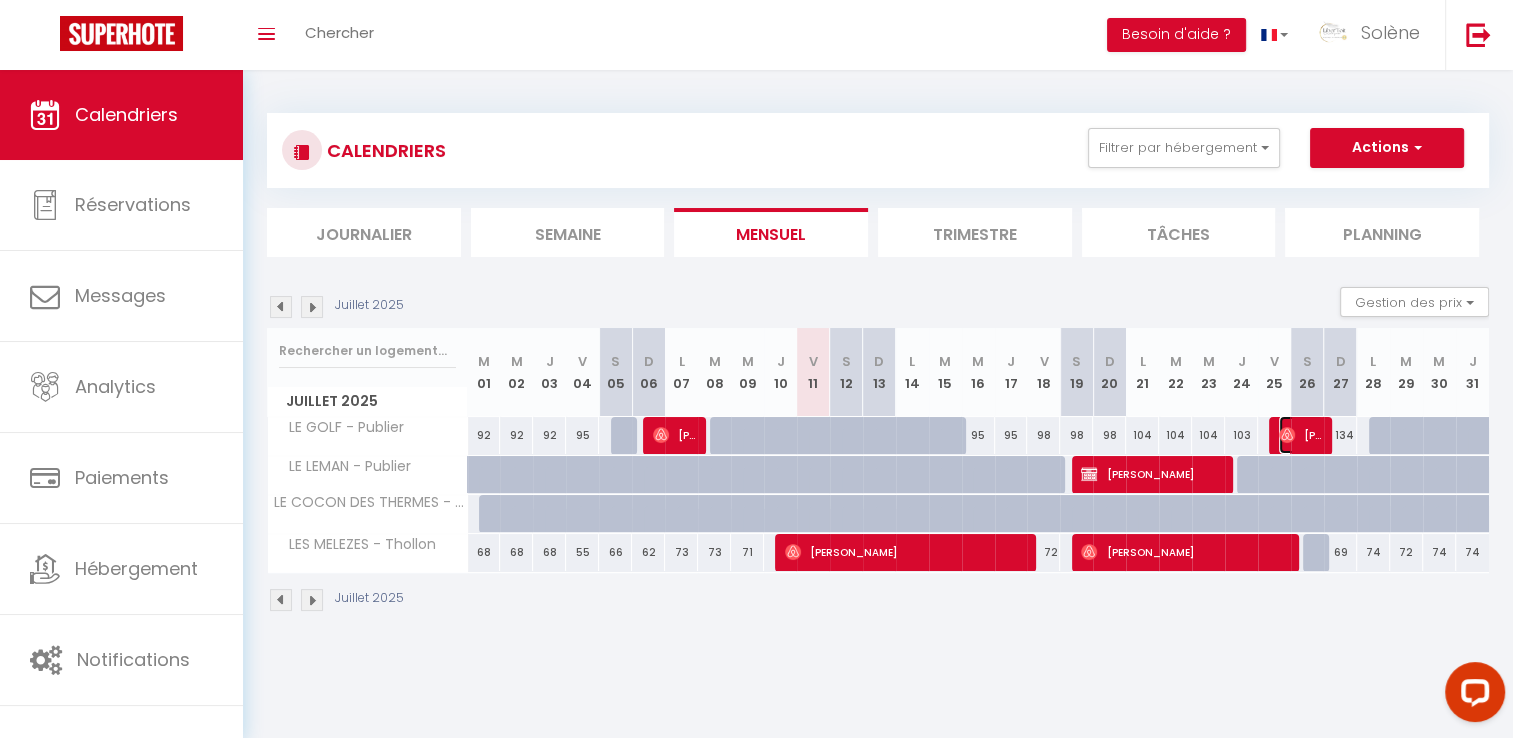 click on "[PERSON_NAME]" at bounding box center [1301, 435] 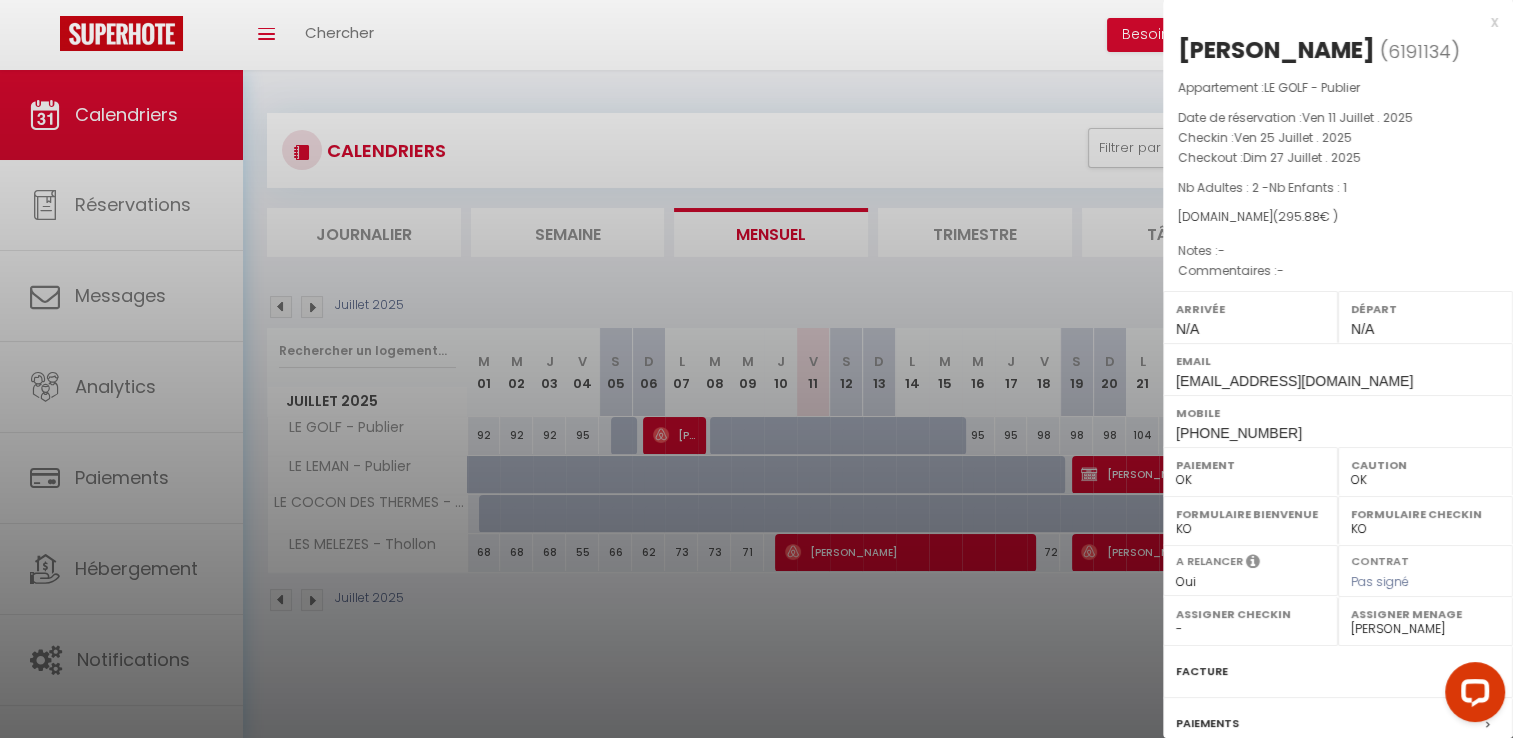 click on "x" at bounding box center [1330, 22] 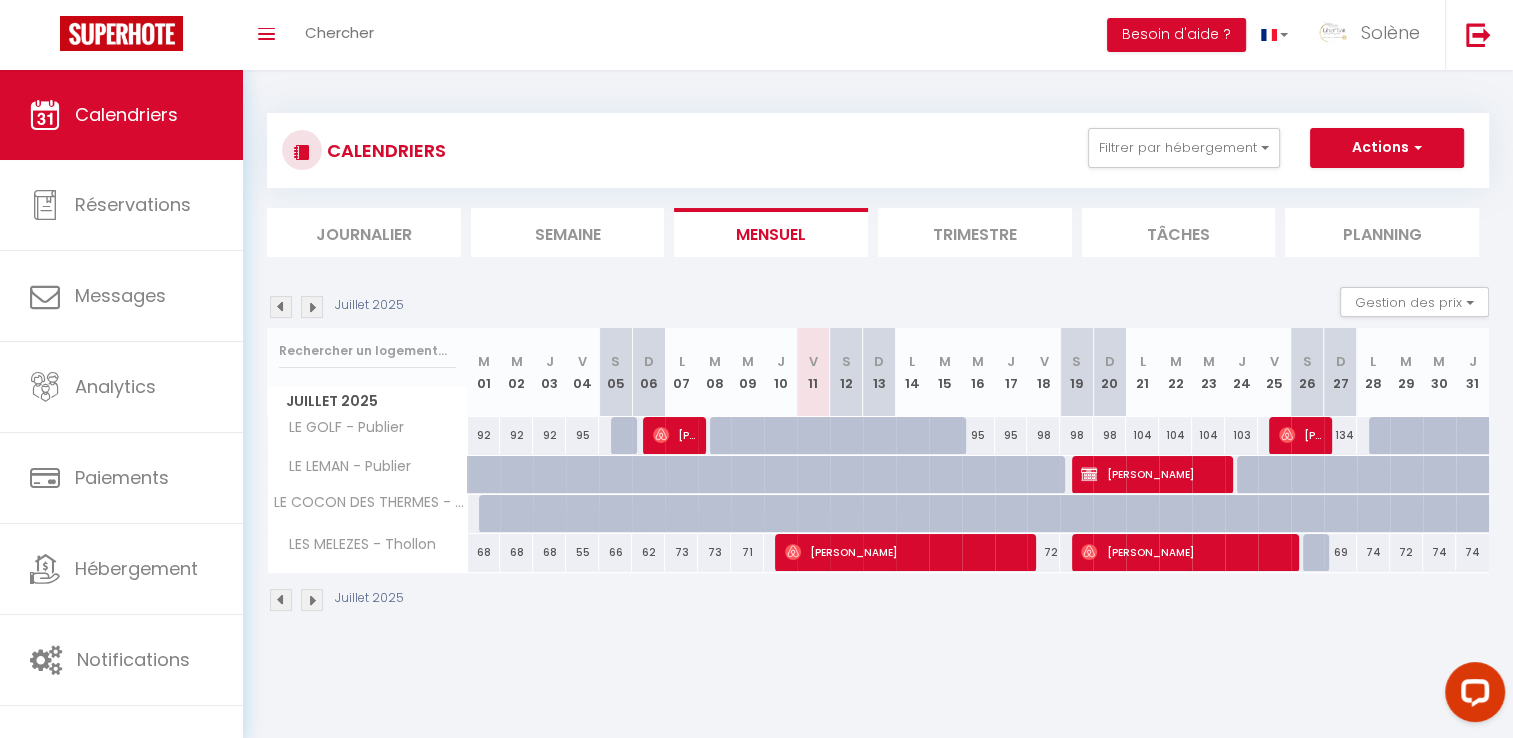 click at bounding box center [281, 307] 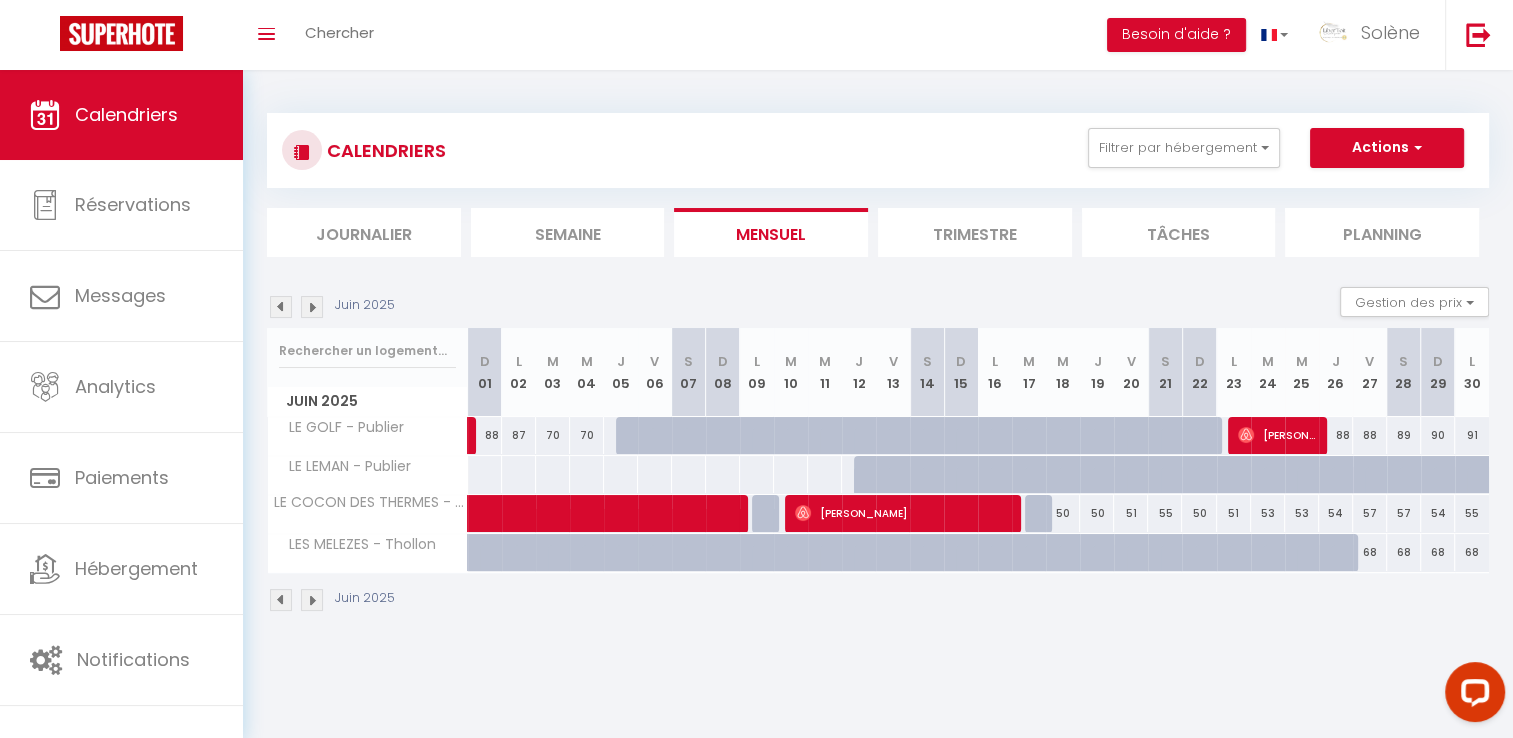 click at bounding box center (312, 307) 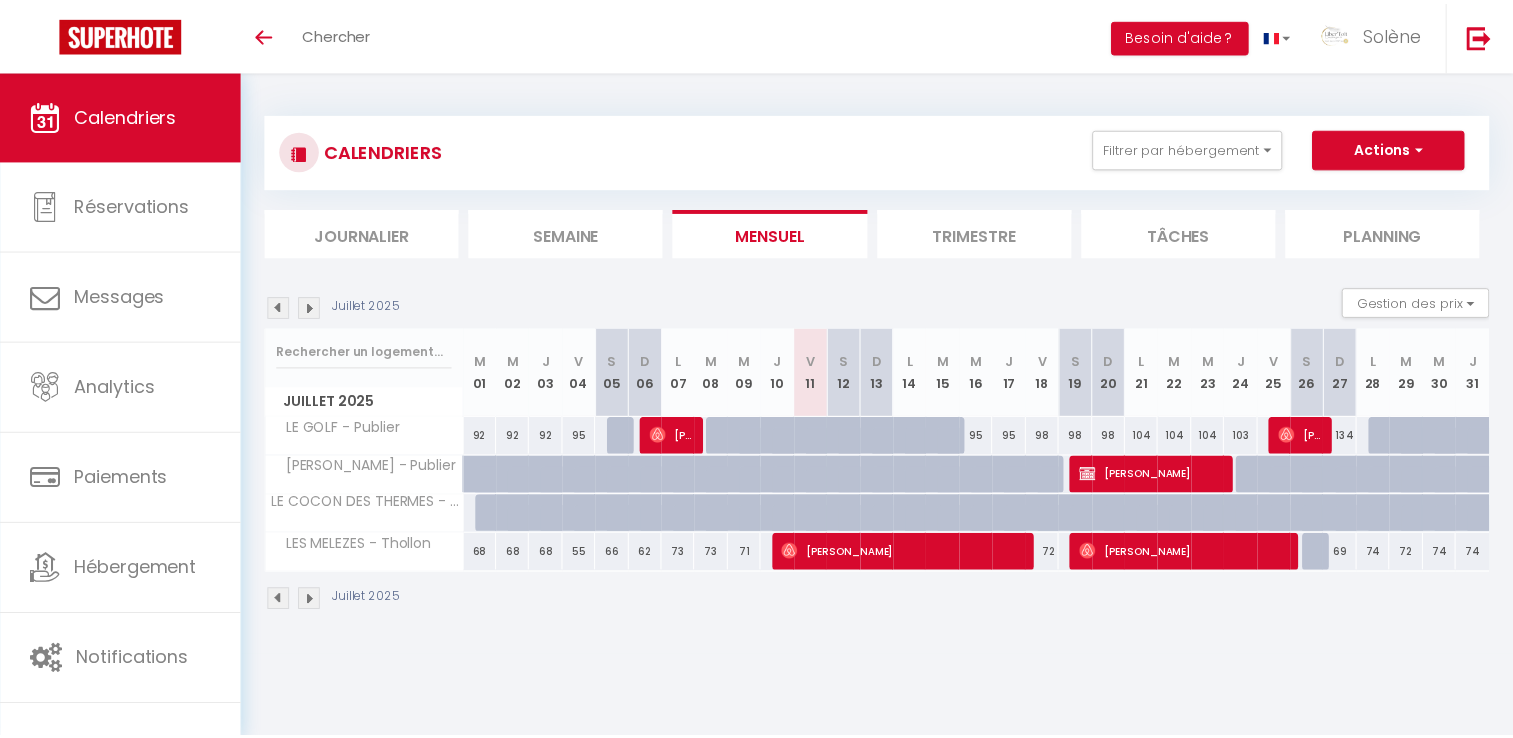 scroll, scrollTop: 0, scrollLeft: 0, axis: both 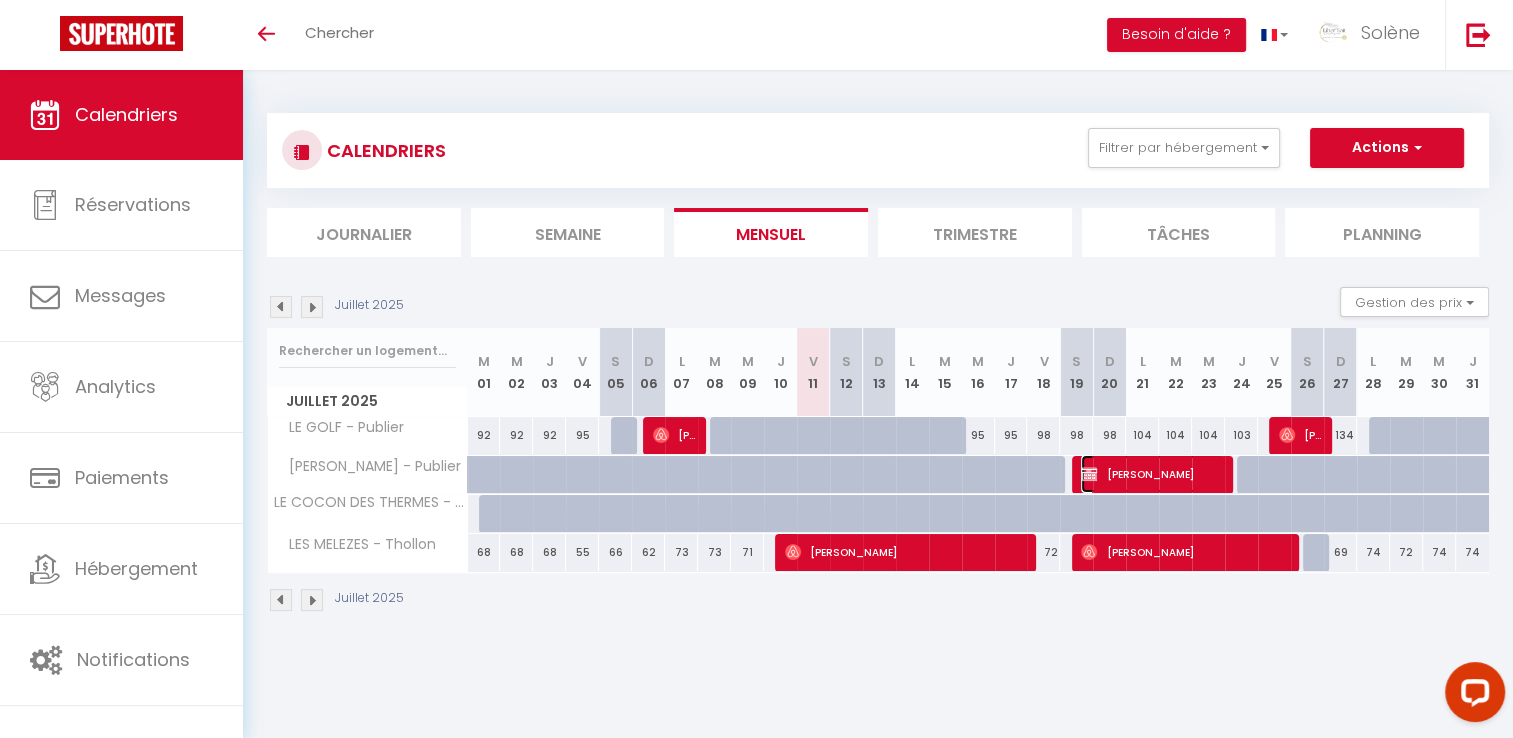 click on "[PERSON_NAME]" at bounding box center (1152, 474) 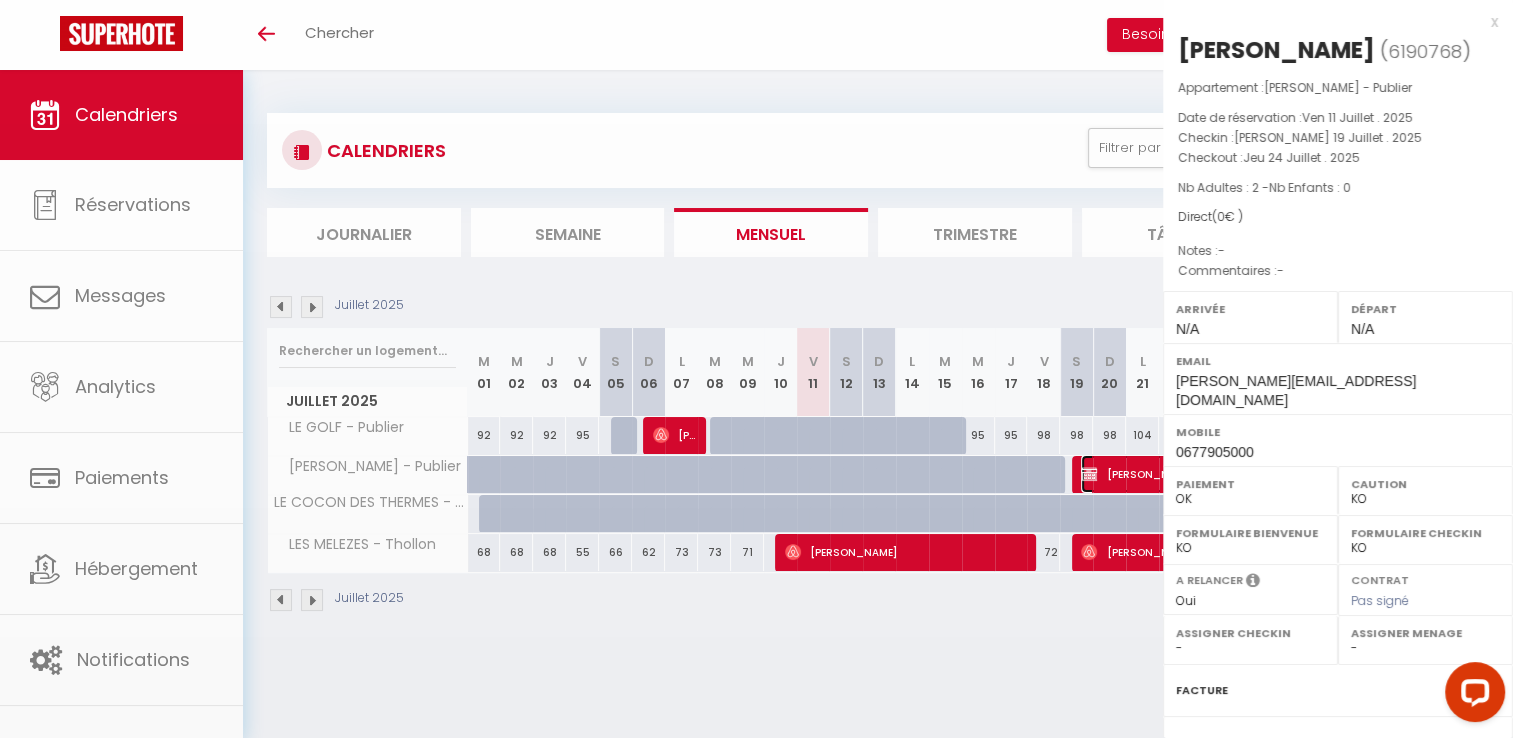 select on "36005" 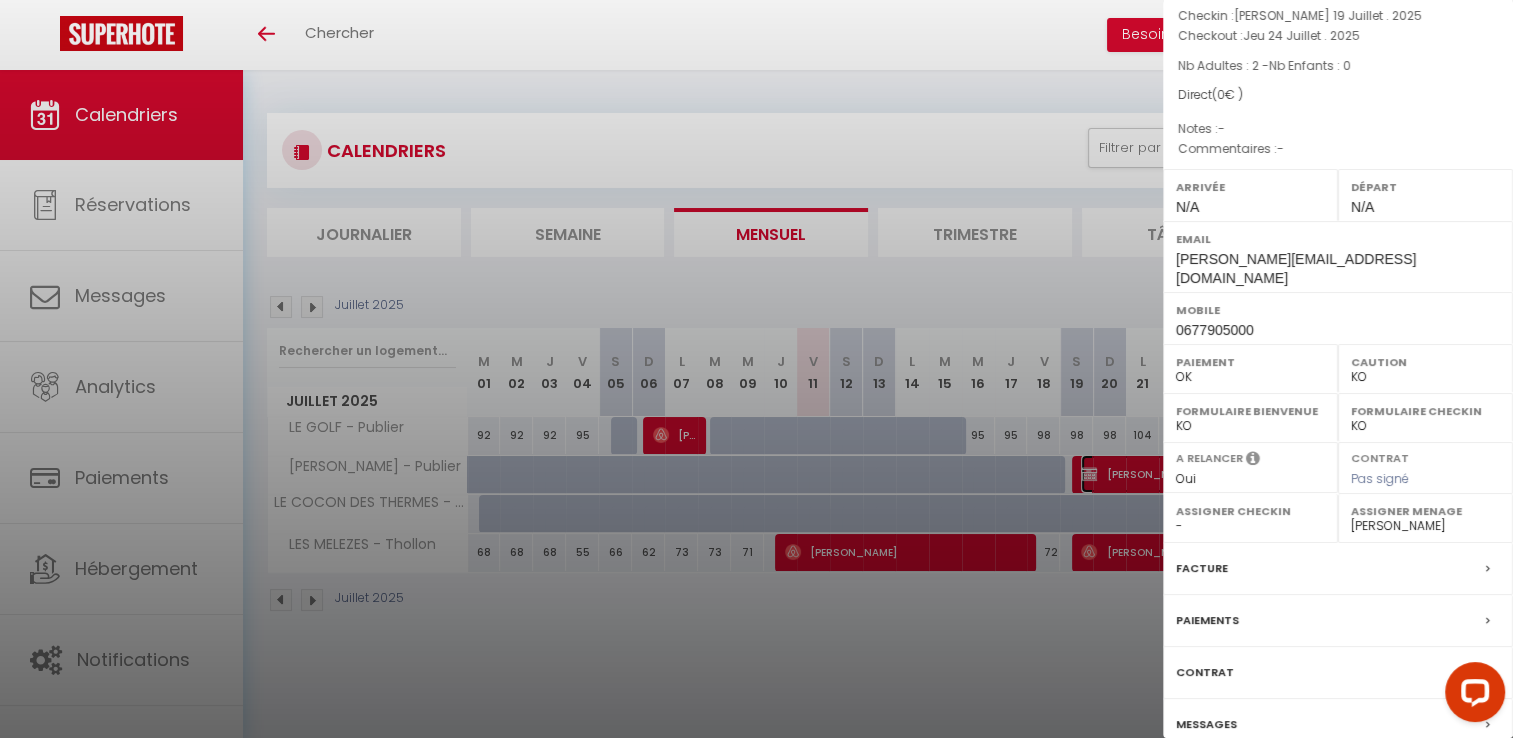 scroll, scrollTop: 222, scrollLeft: 0, axis: vertical 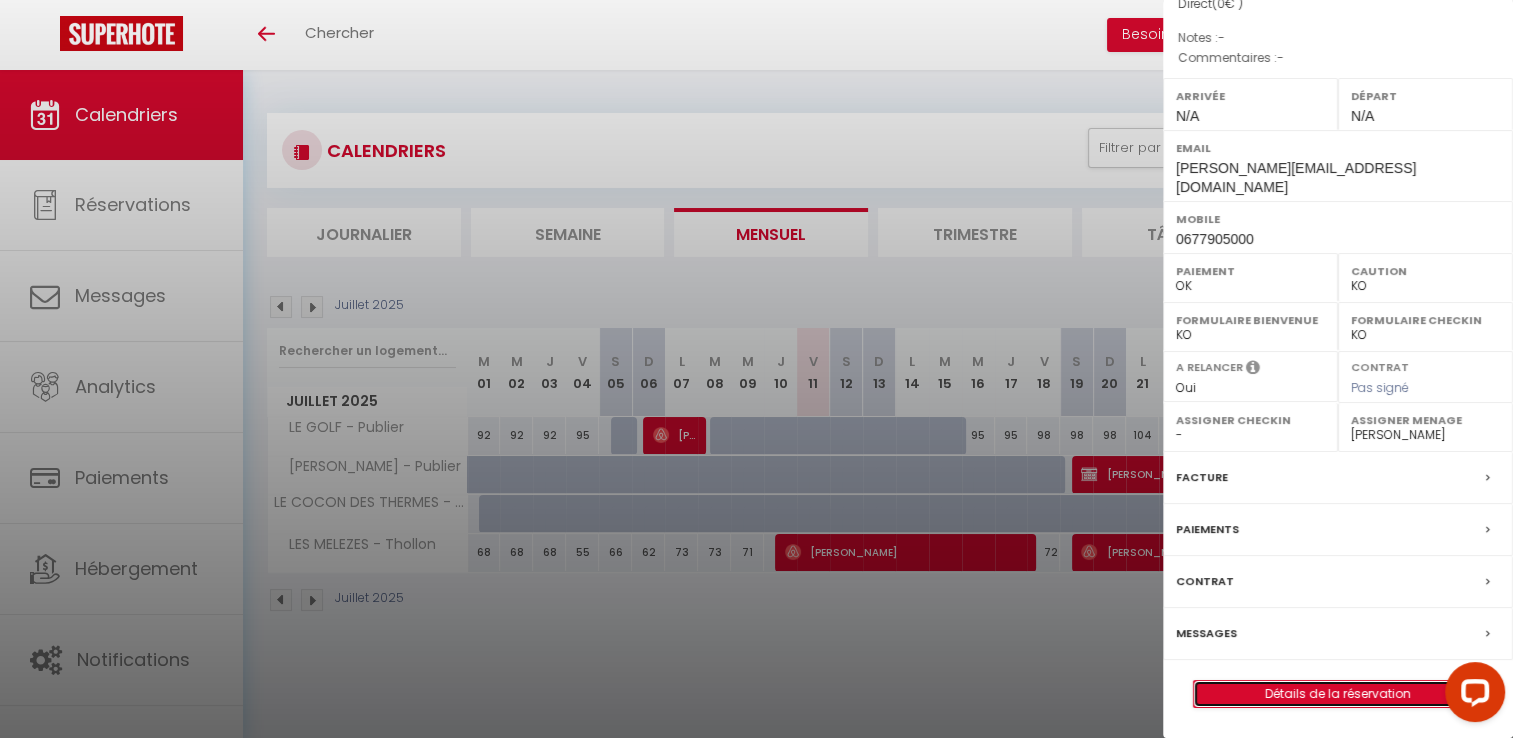 click on "Détails de la réservation" at bounding box center [1338, 694] 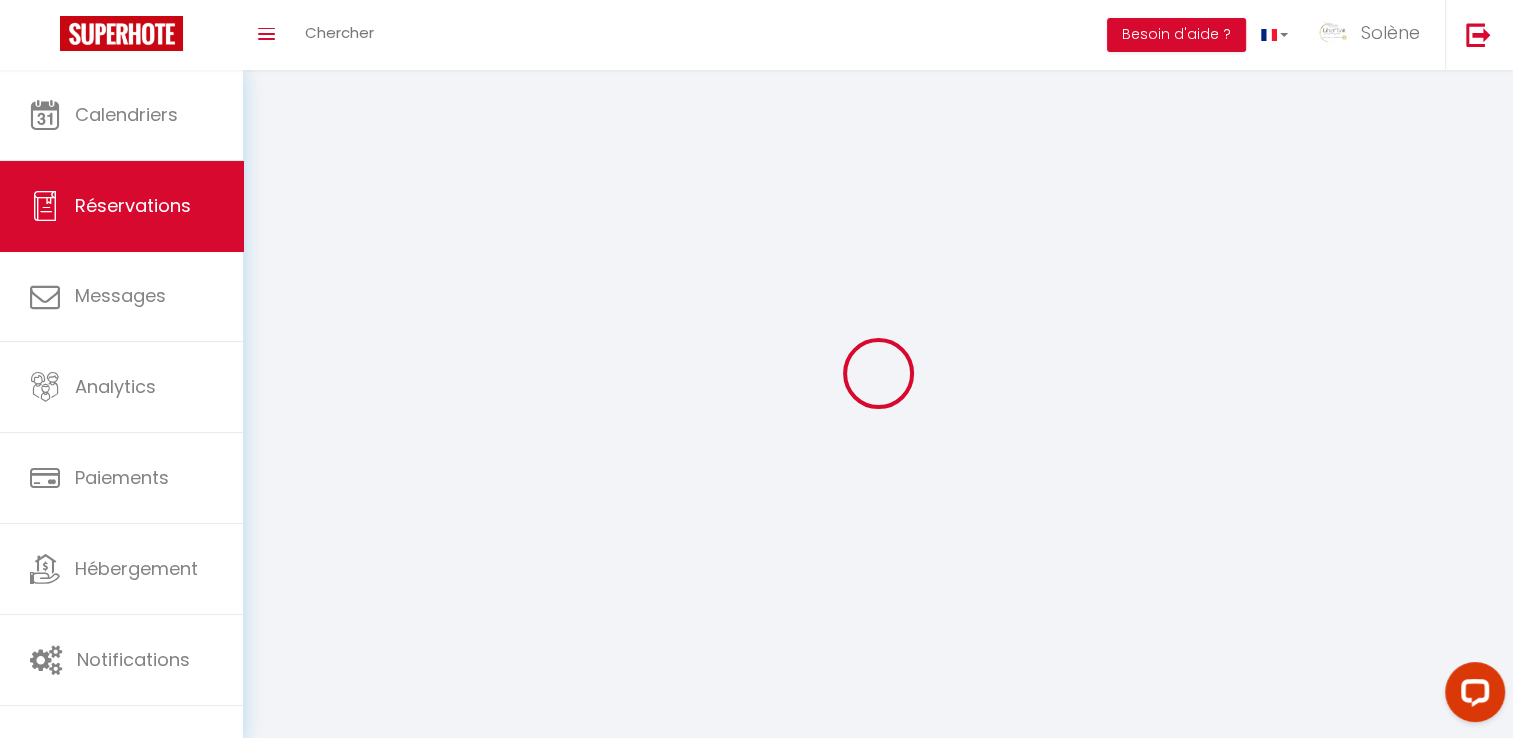 type on "[PERSON_NAME]" 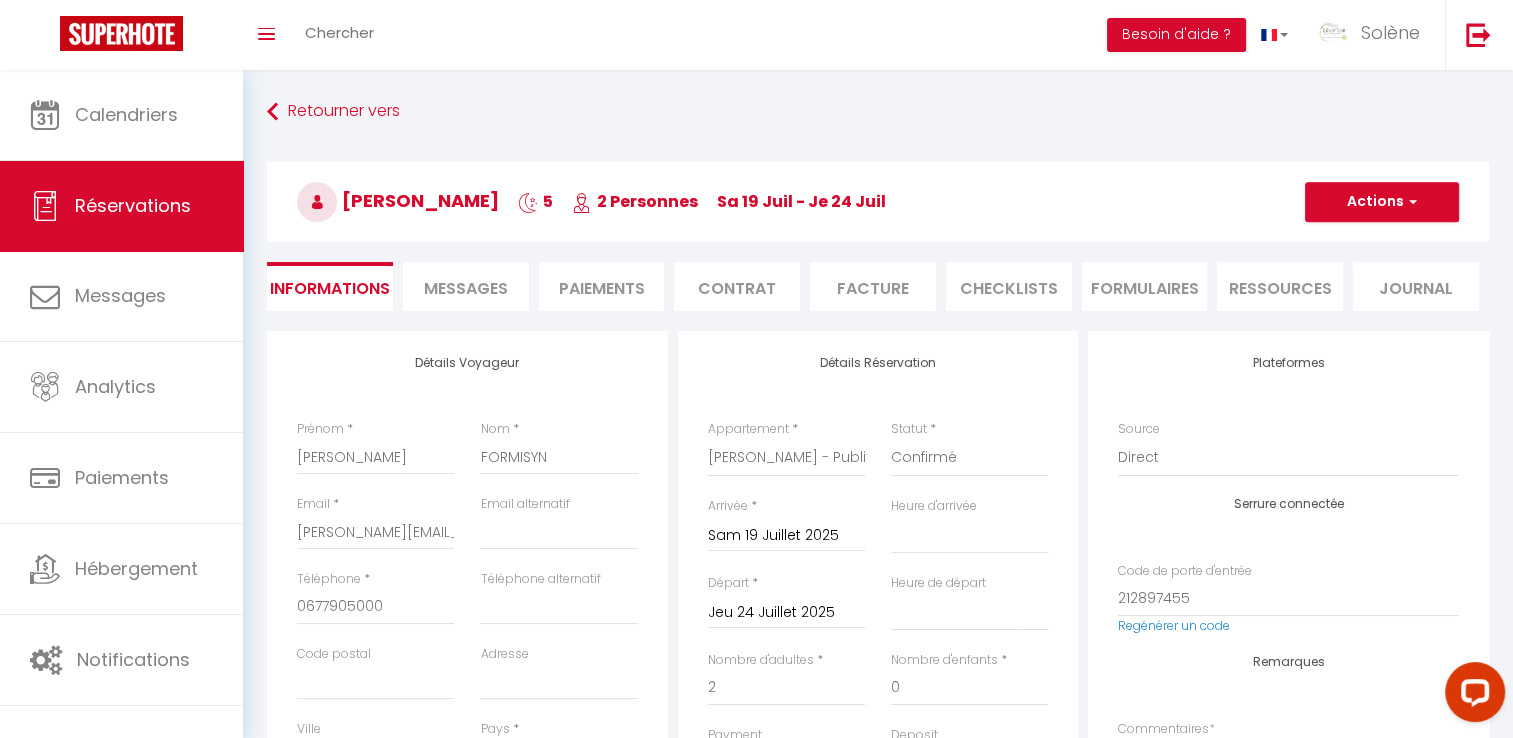 select 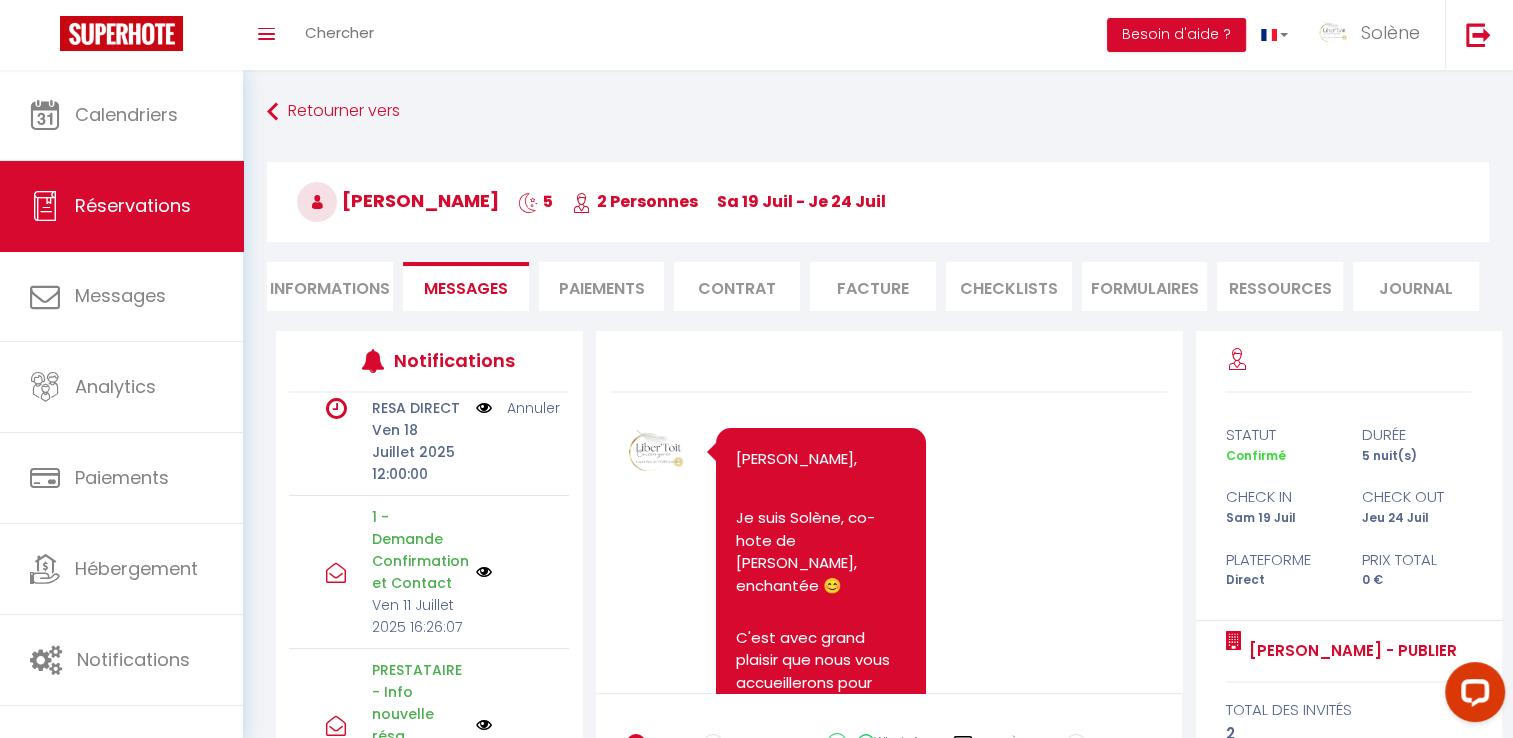 scroll, scrollTop: 1124, scrollLeft: 0, axis: vertical 